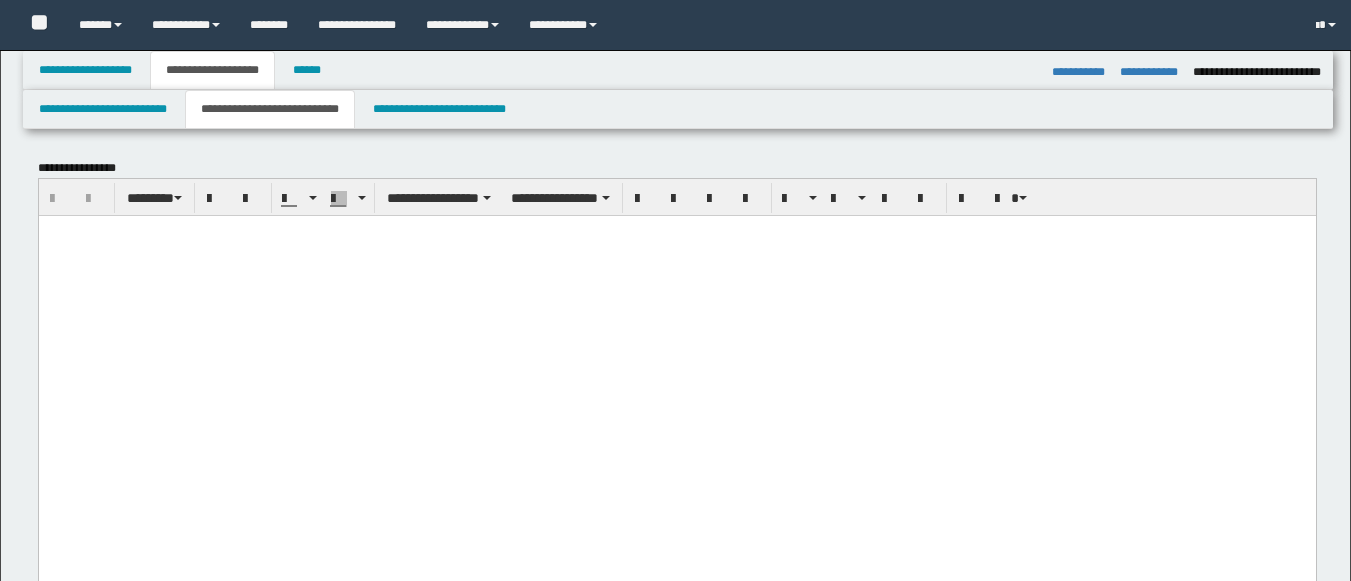 select on "*" 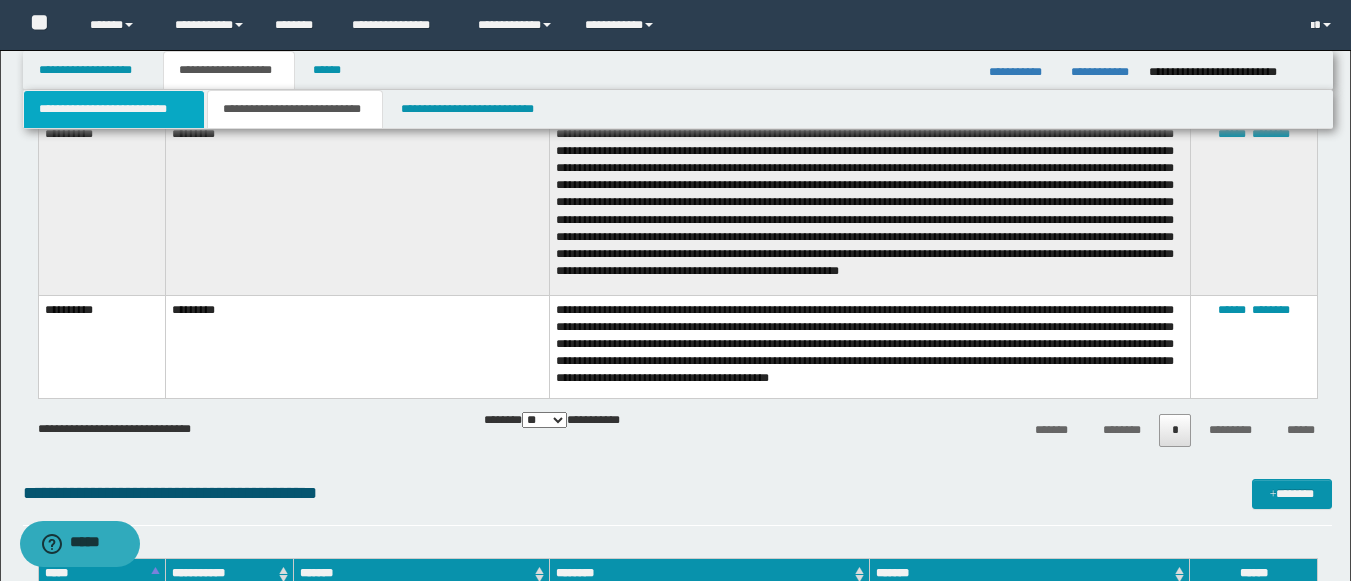 scroll, scrollTop: 3408, scrollLeft: 0, axis: vertical 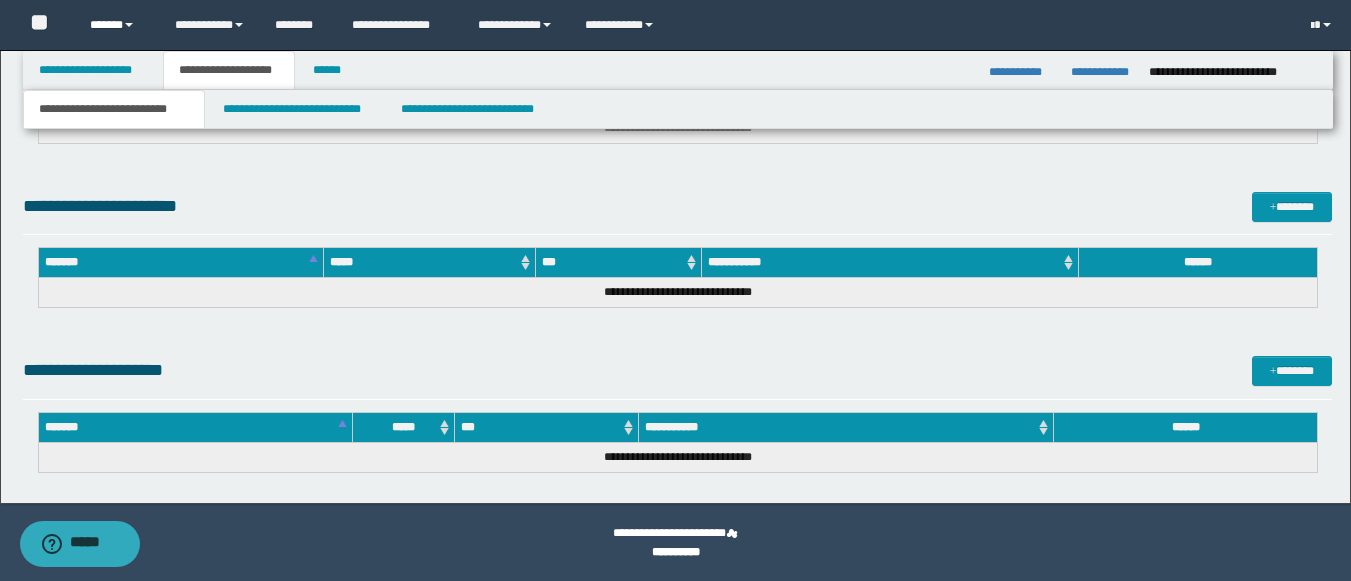 click on "******" at bounding box center (117, 25) 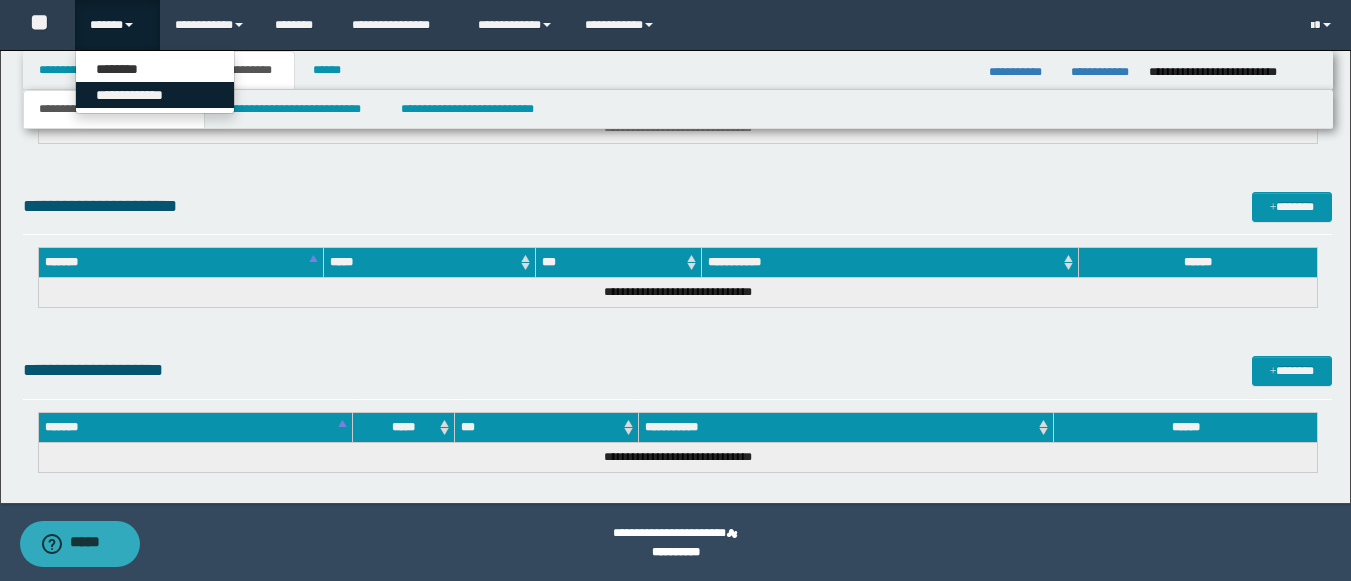 click on "**********" at bounding box center [155, 95] 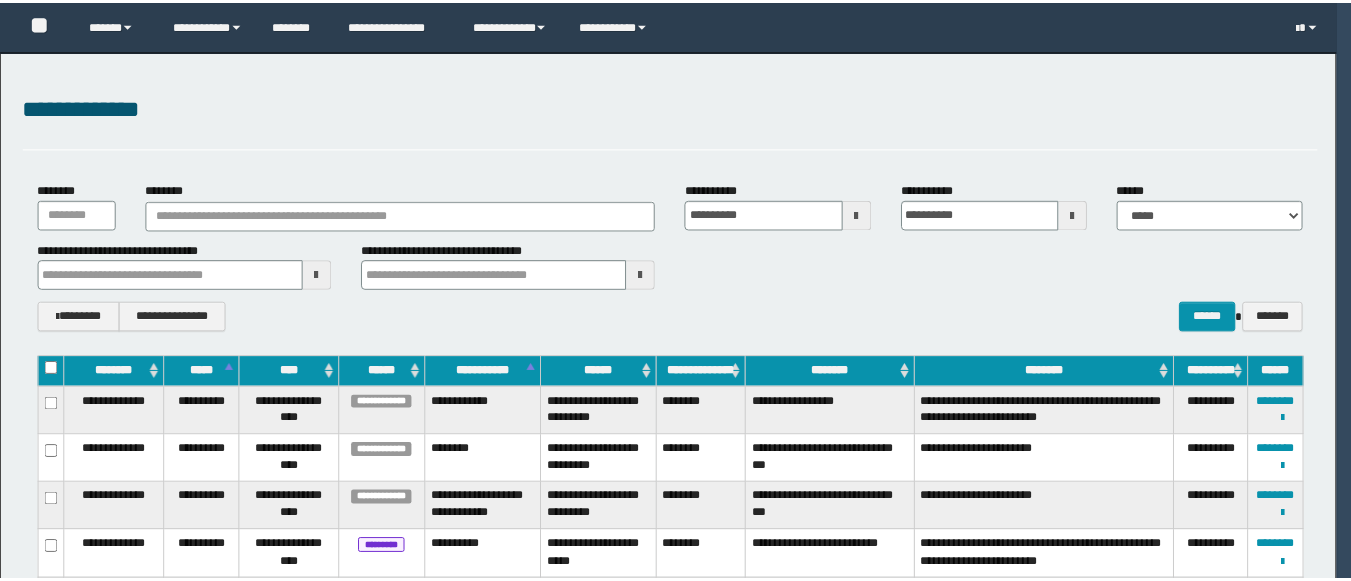 scroll, scrollTop: 0, scrollLeft: 0, axis: both 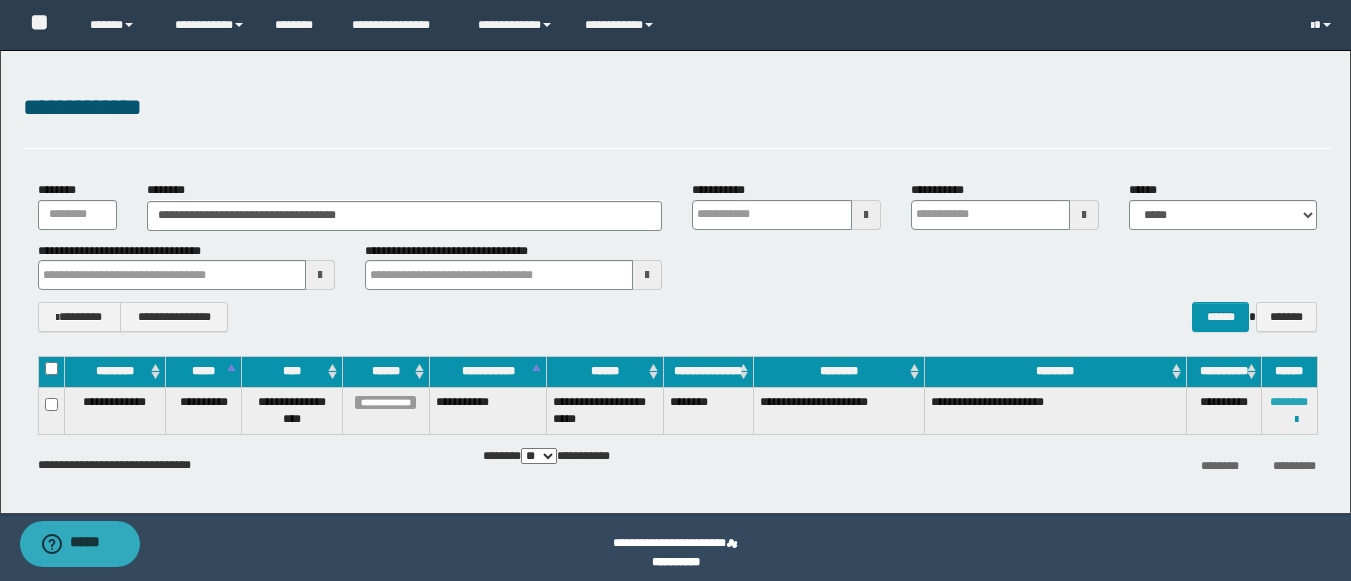 click on "********" at bounding box center [1289, 402] 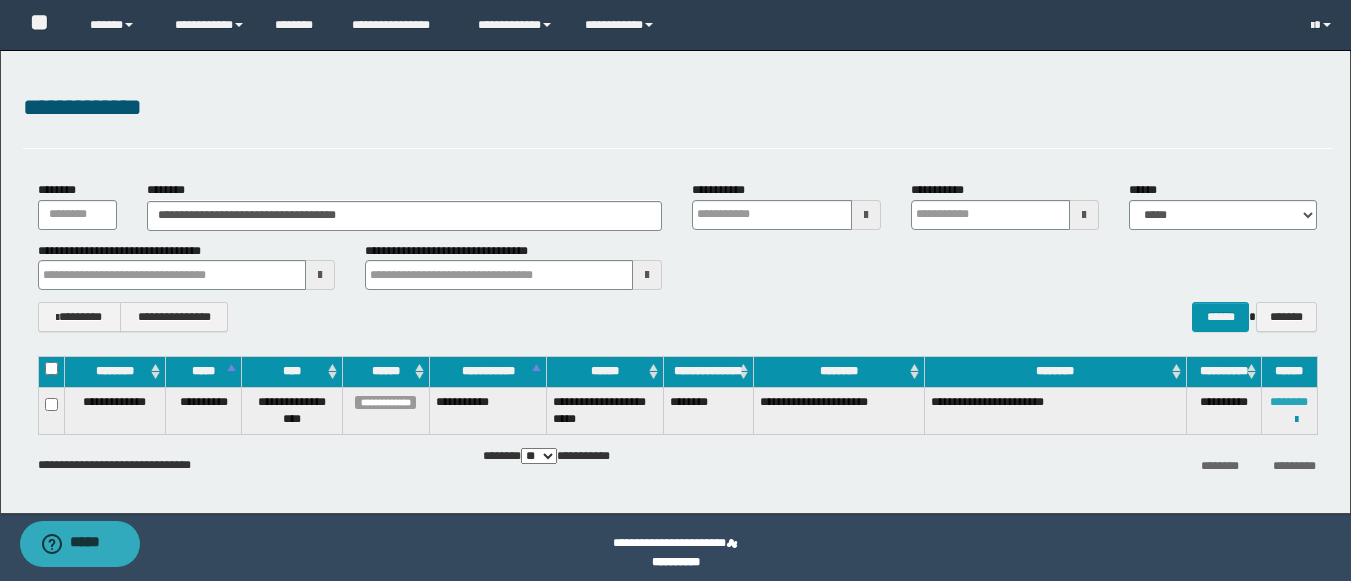 click on "********" at bounding box center [1289, 402] 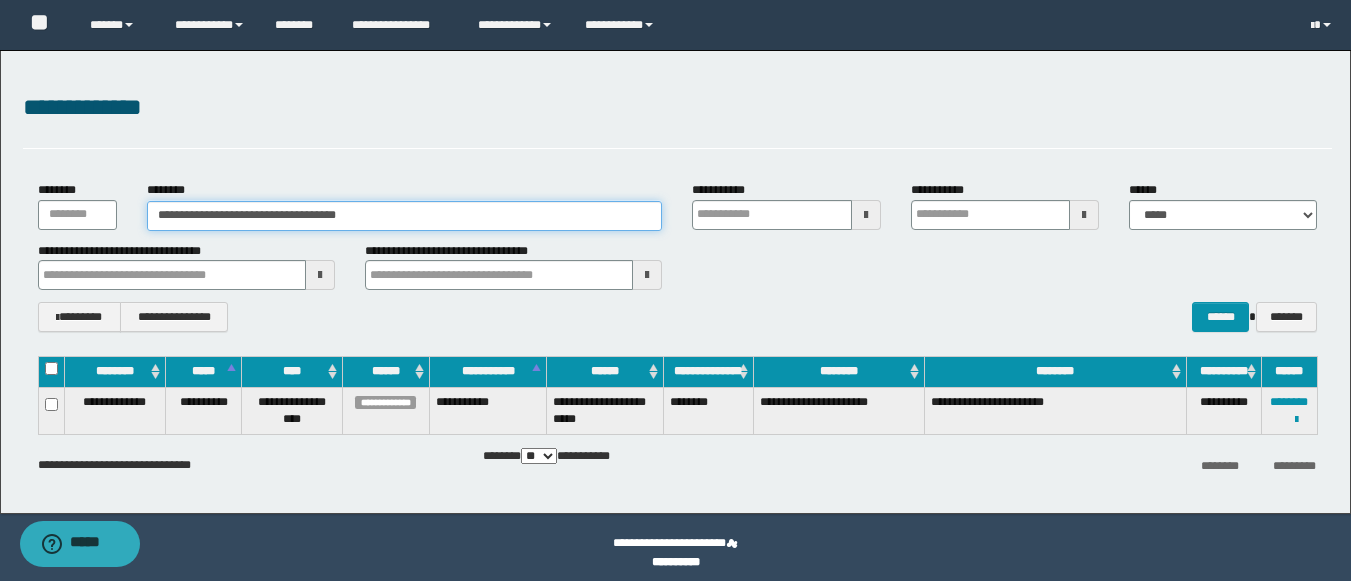 drag, startPoint x: 481, startPoint y: 216, endPoint x: 108, endPoint y: 191, distance: 373.83685 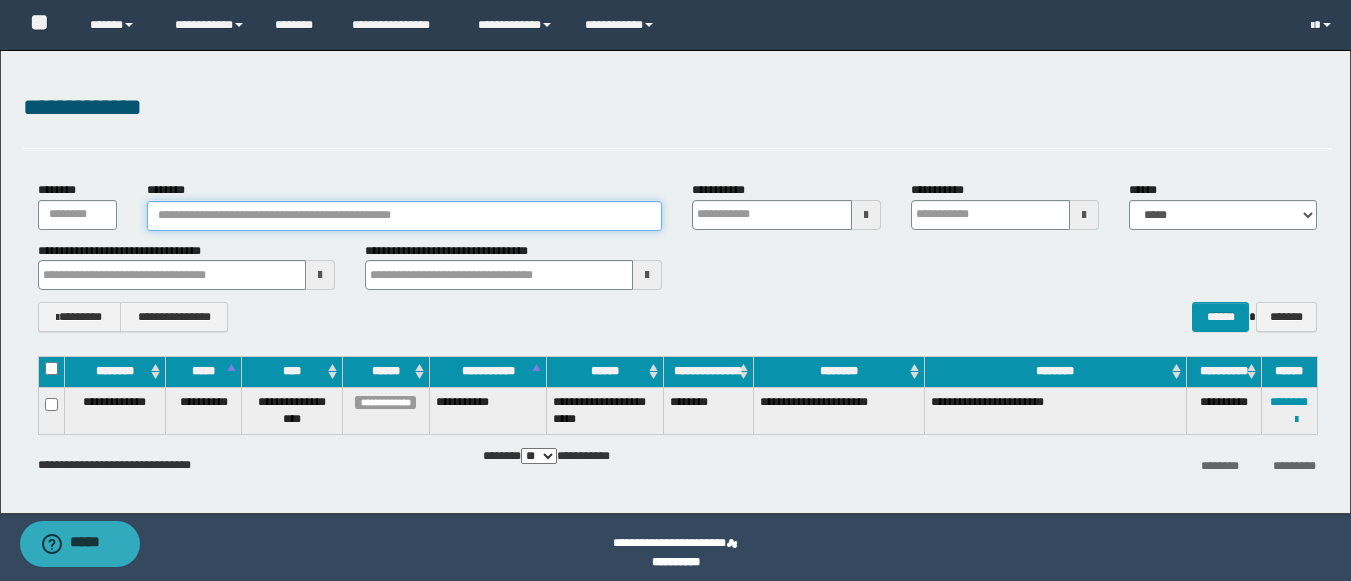 paste on "**********" 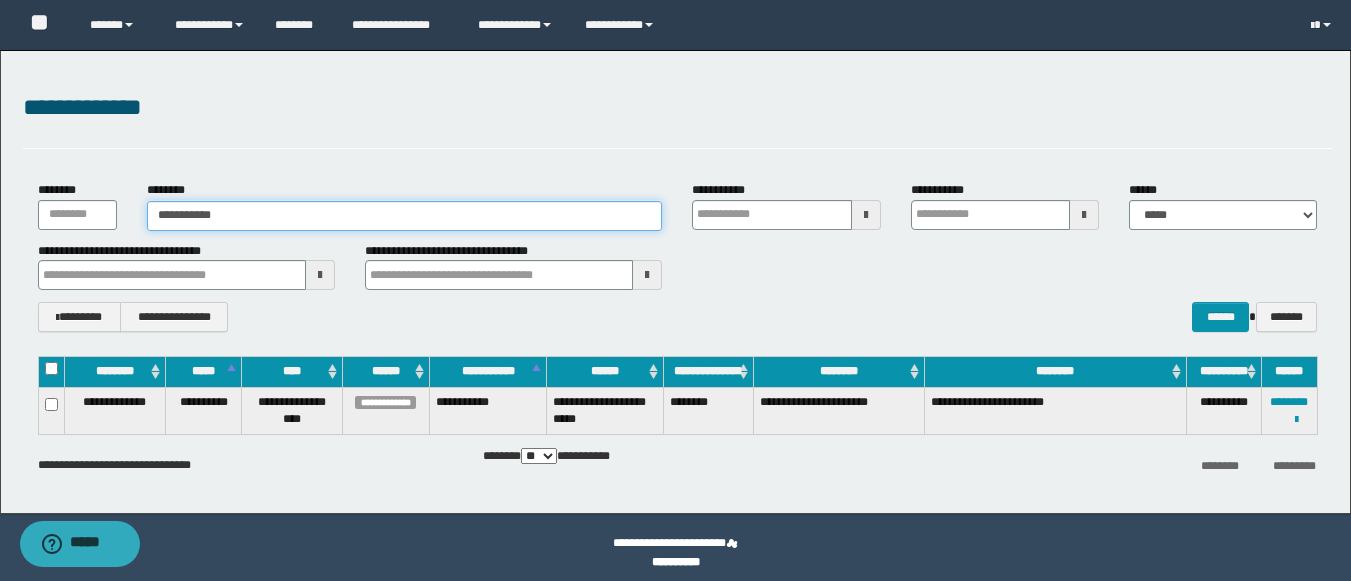 type on "**********" 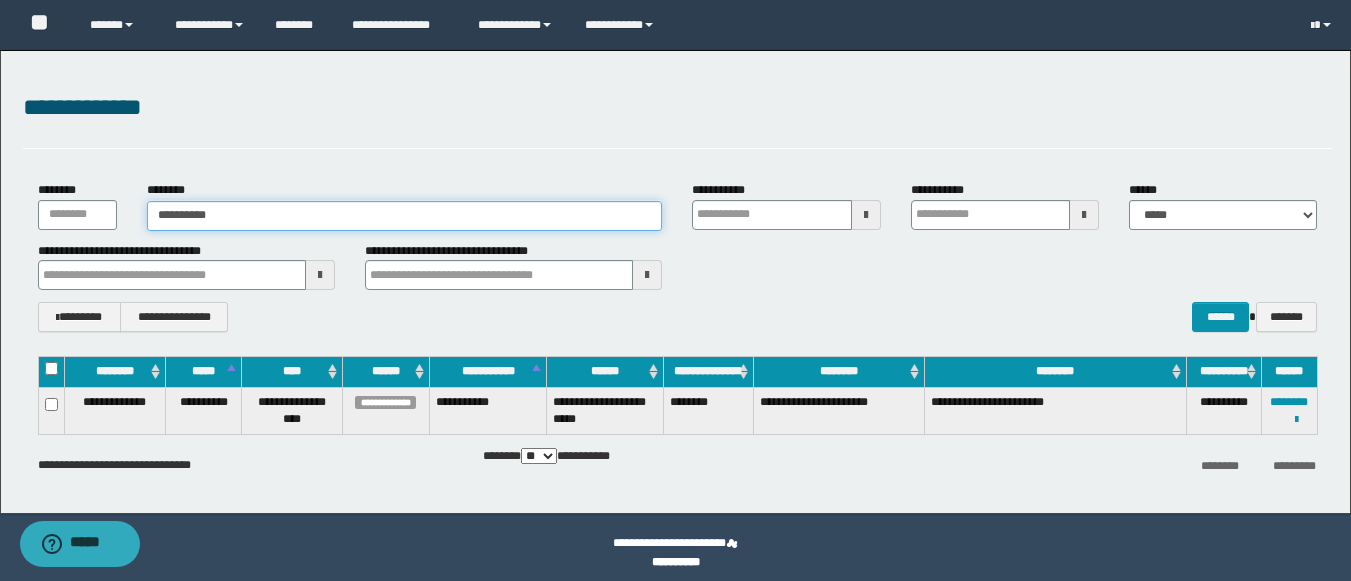 type on "**********" 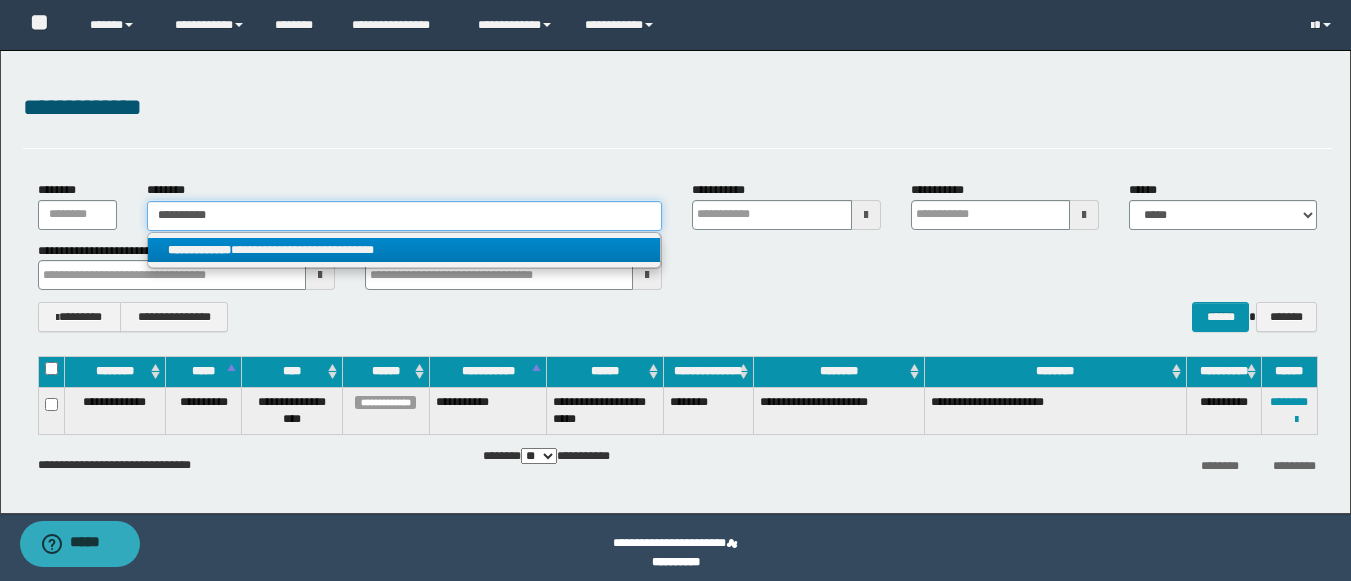 type on "**********" 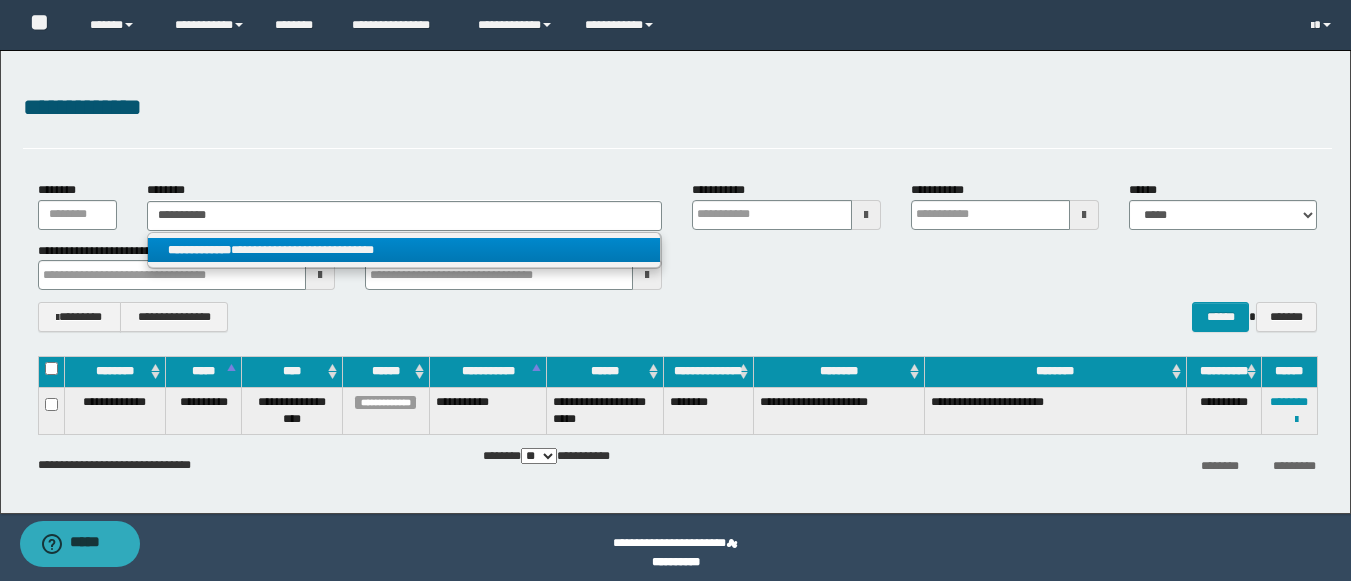 click on "**********" at bounding box center [404, 250] 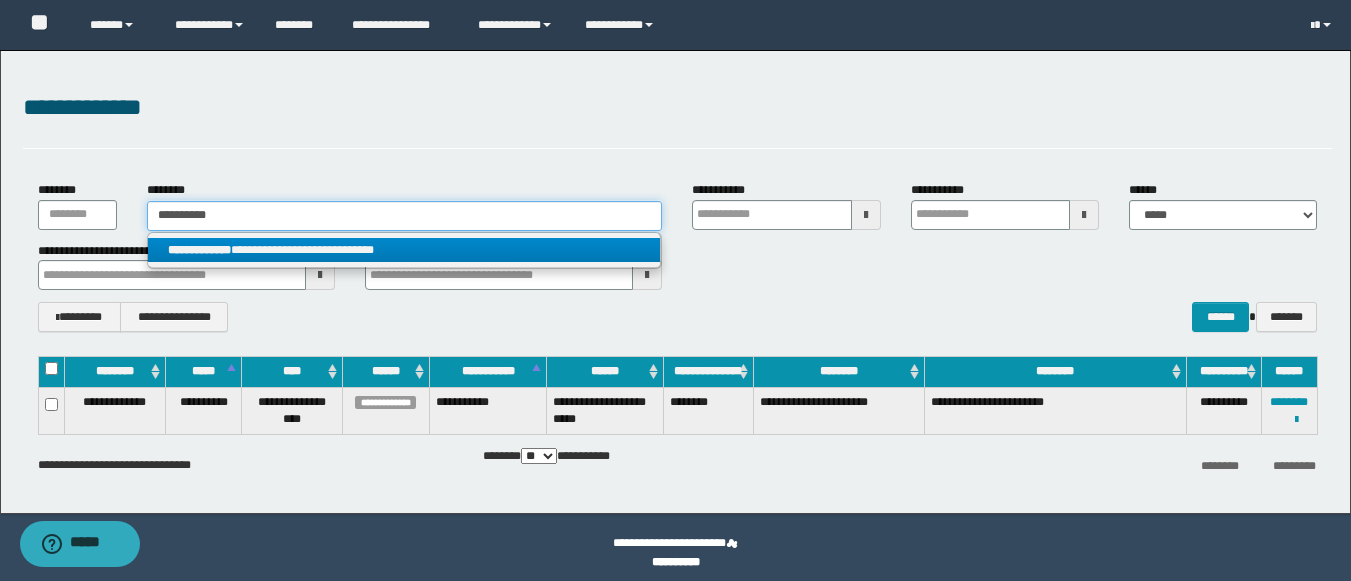 type 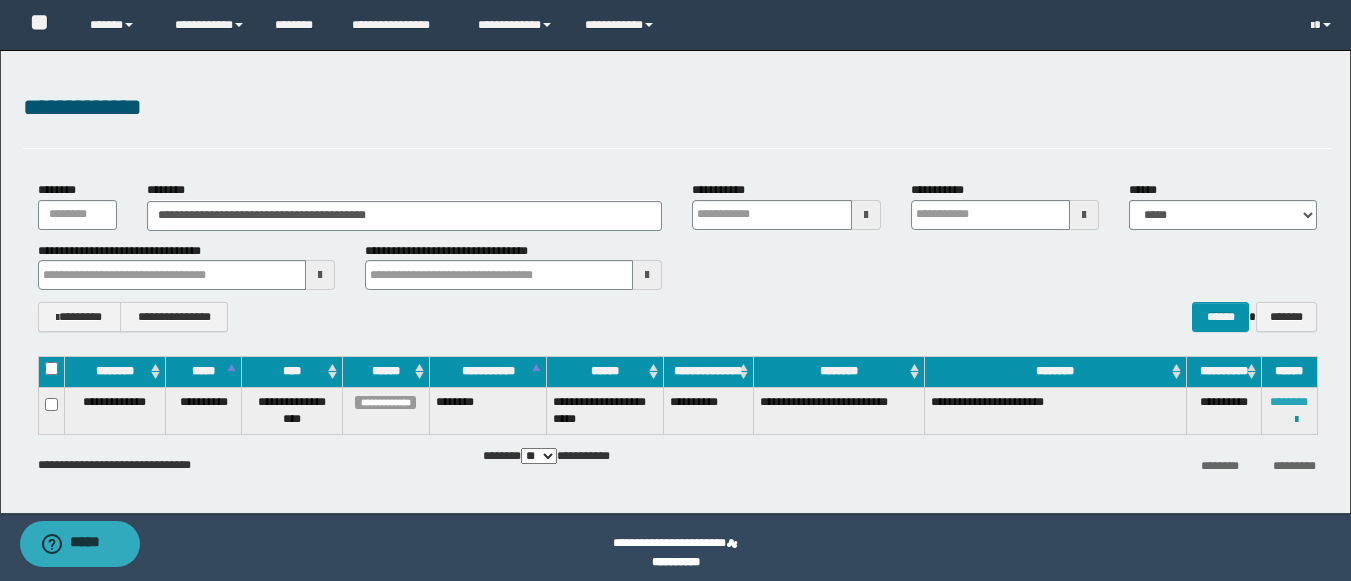 click on "********" at bounding box center (1289, 402) 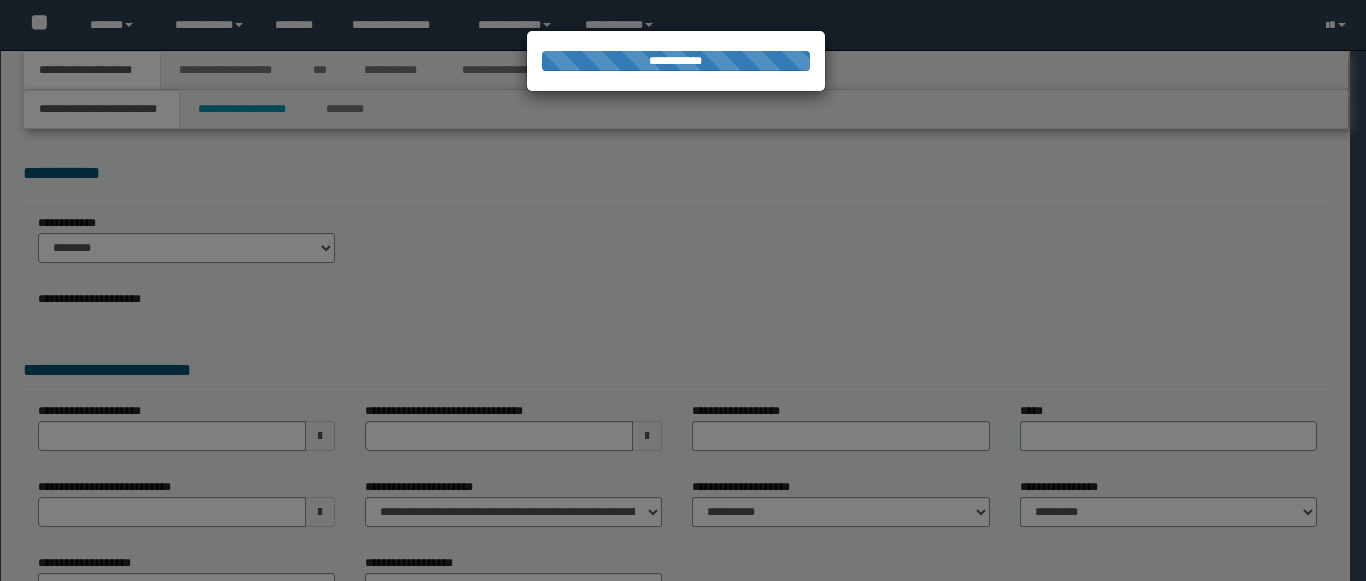 scroll, scrollTop: 0, scrollLeft: 0, axis: both 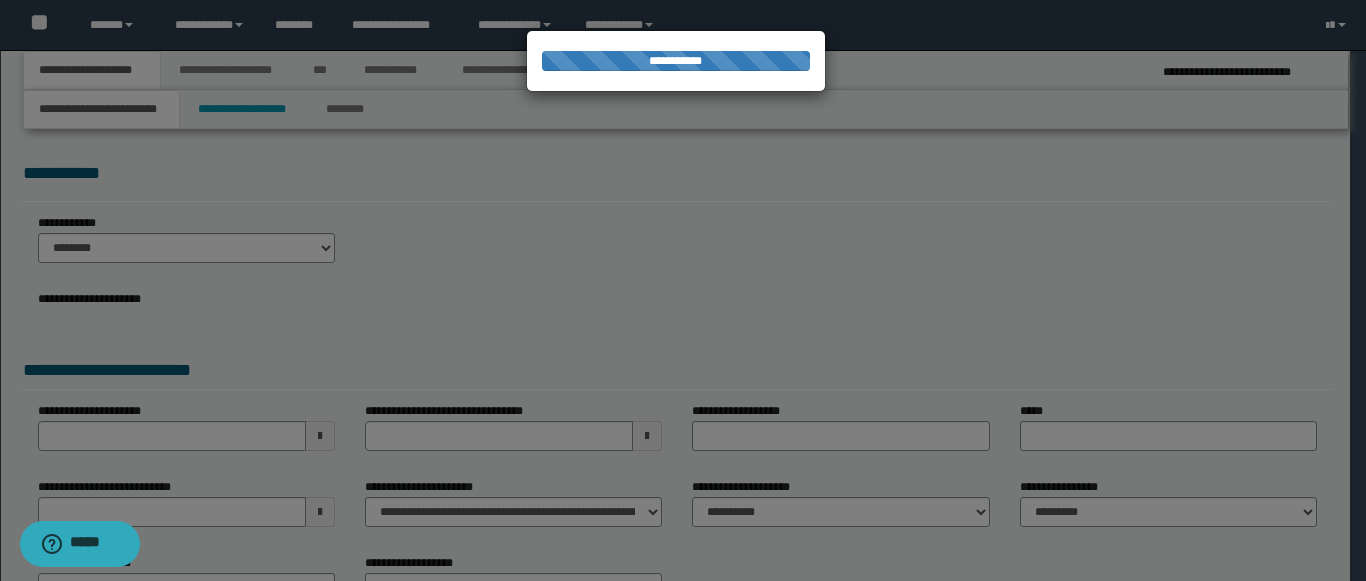 select on "*" 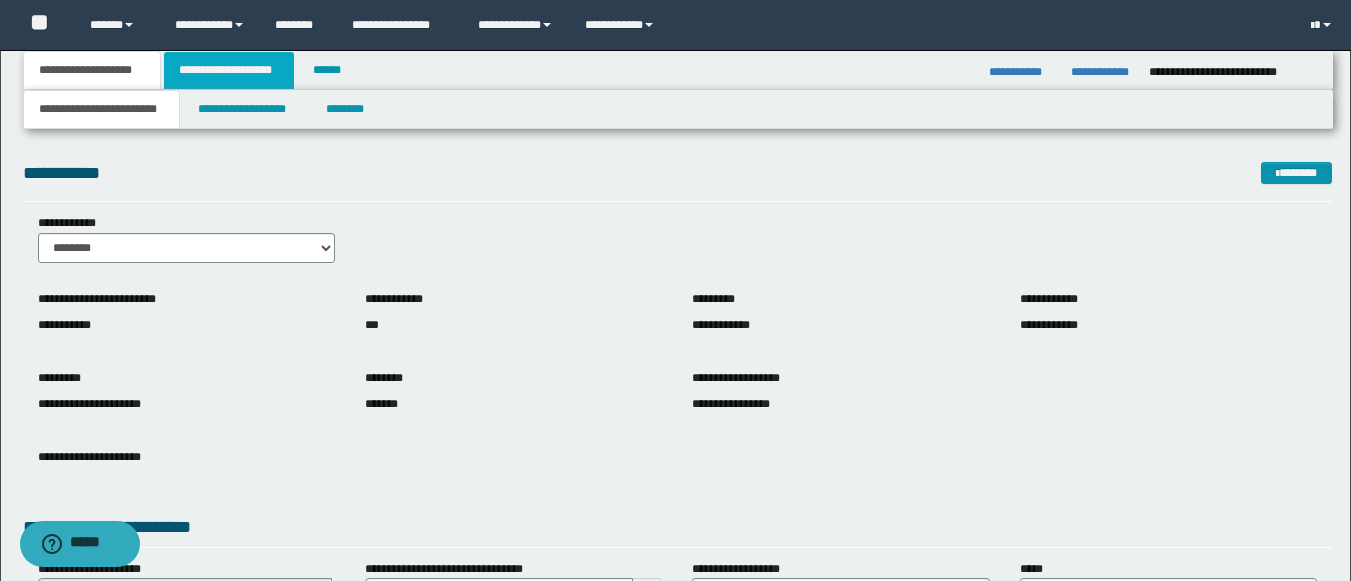 click on "**********" at bounding box center (229, 70) 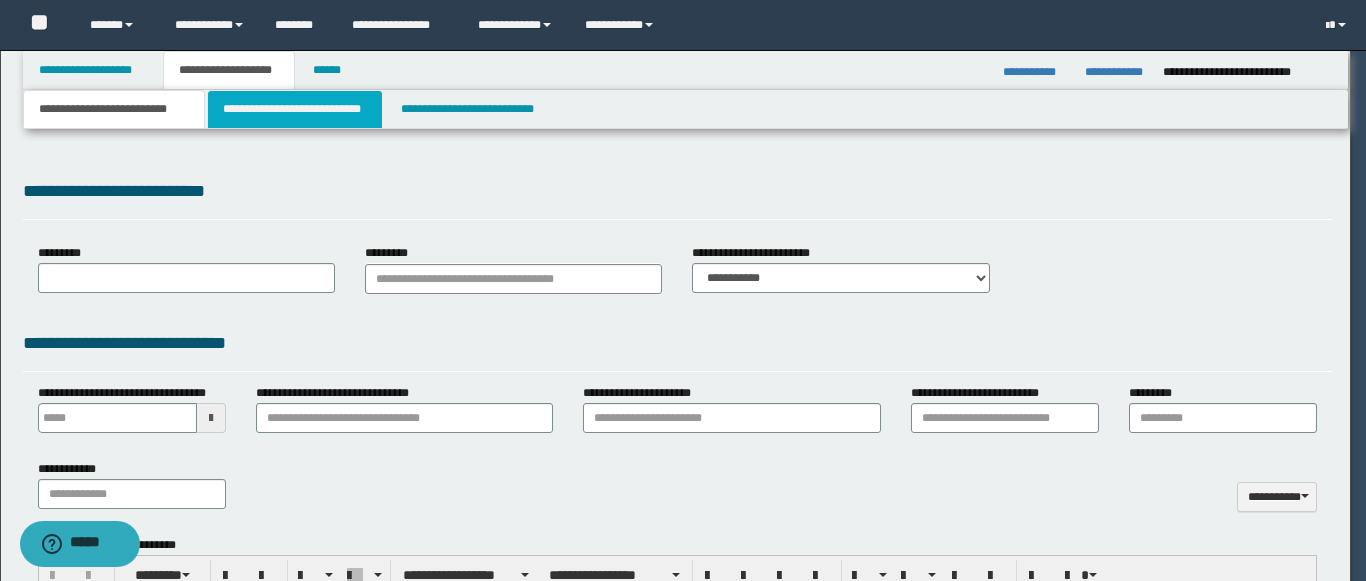 type on "**********" 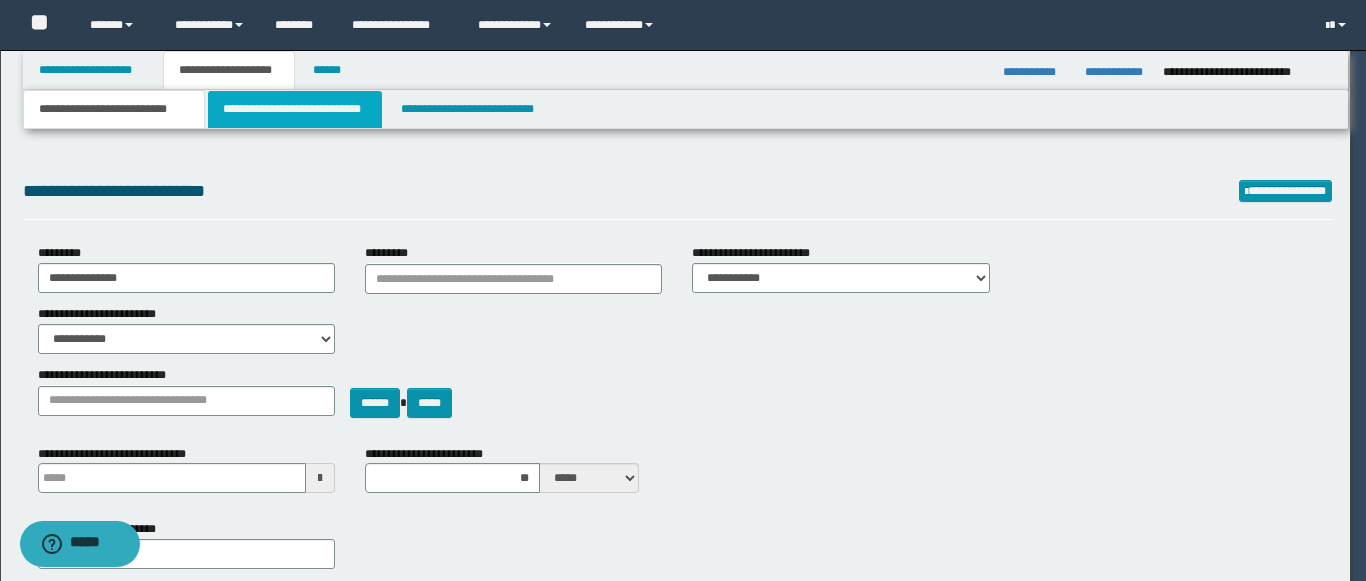 scroll, scrollTop: 0, scrollLeft: 0, axis: both 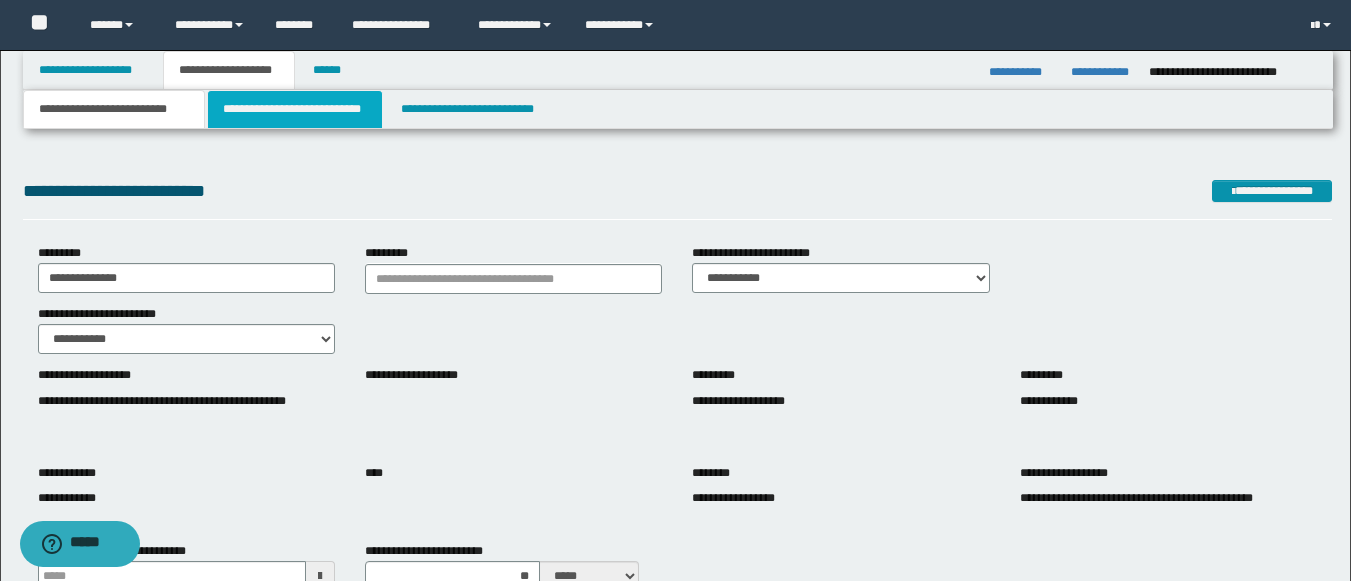 click on "**********" at bounding box center (295, 109) 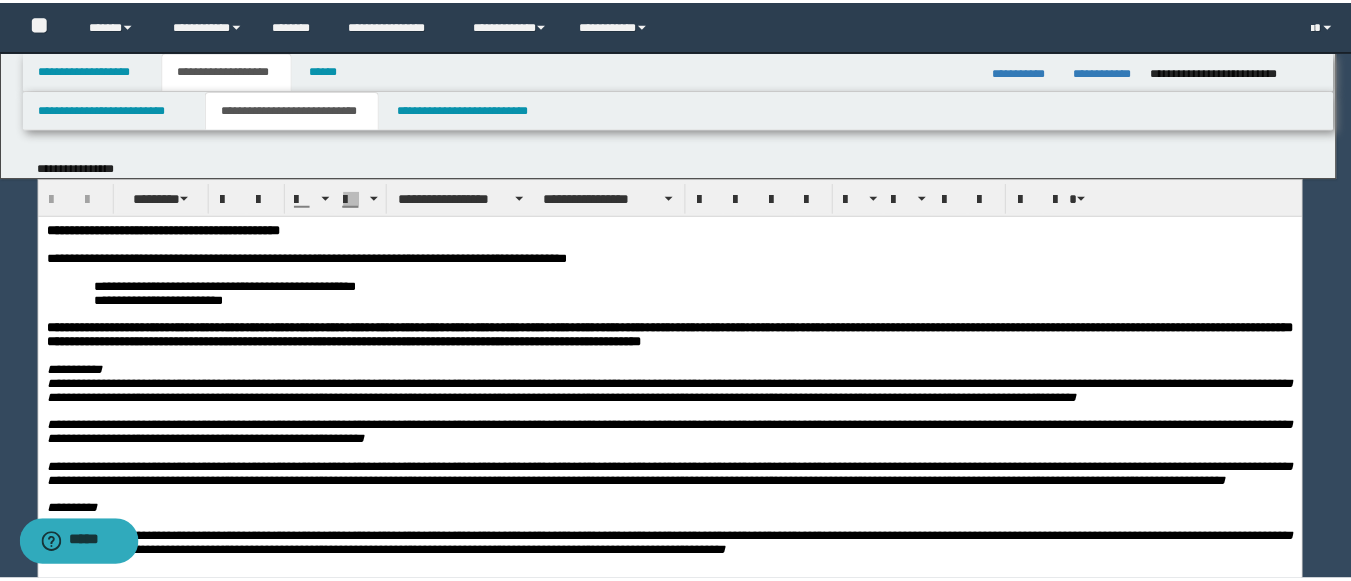 scroll, scrollTop: 0, scrollLeft: 0, axis: both 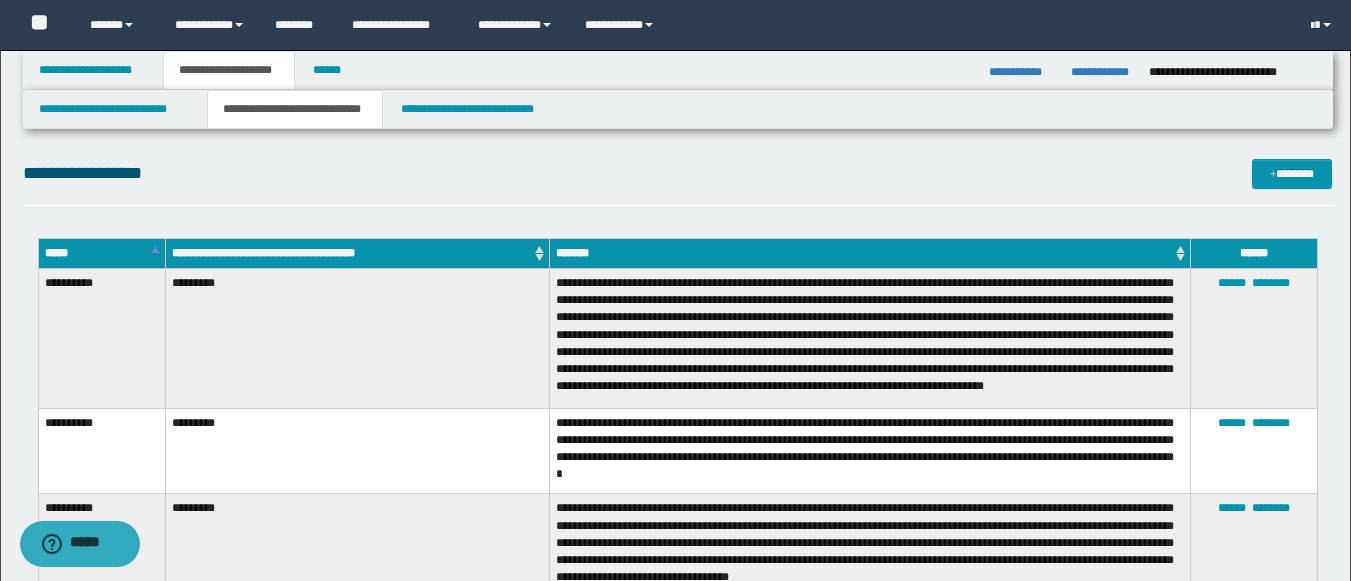 click on "**********" at bounding box center (677, 182) 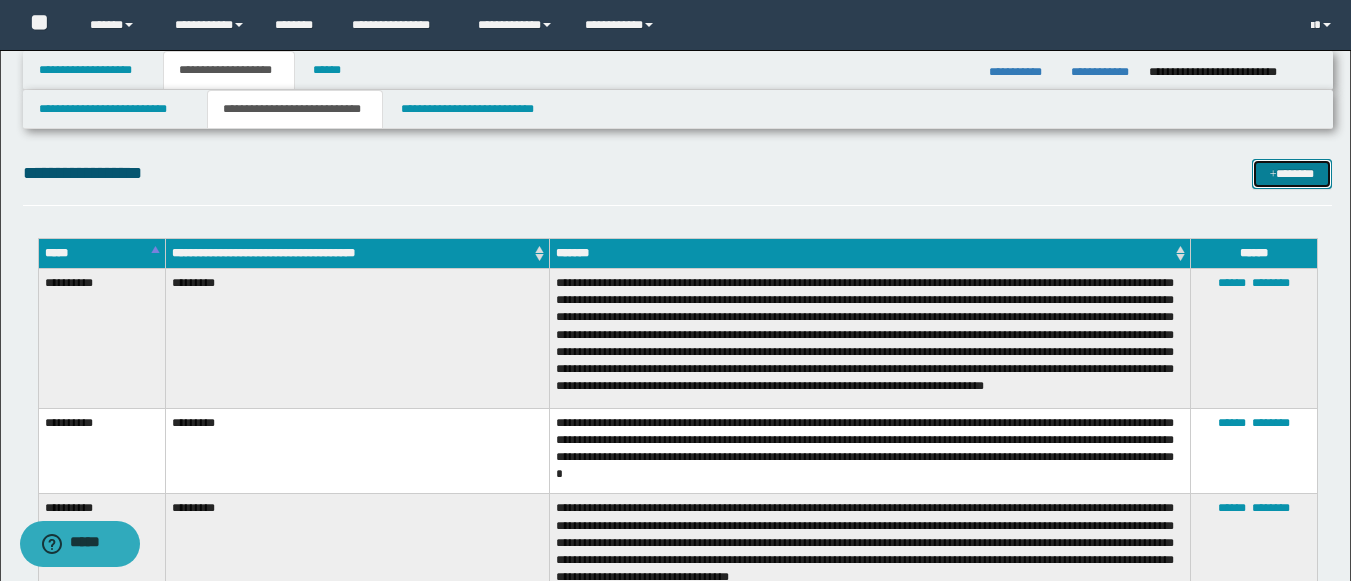 click on "*******" at bounding box center [1292, 174] 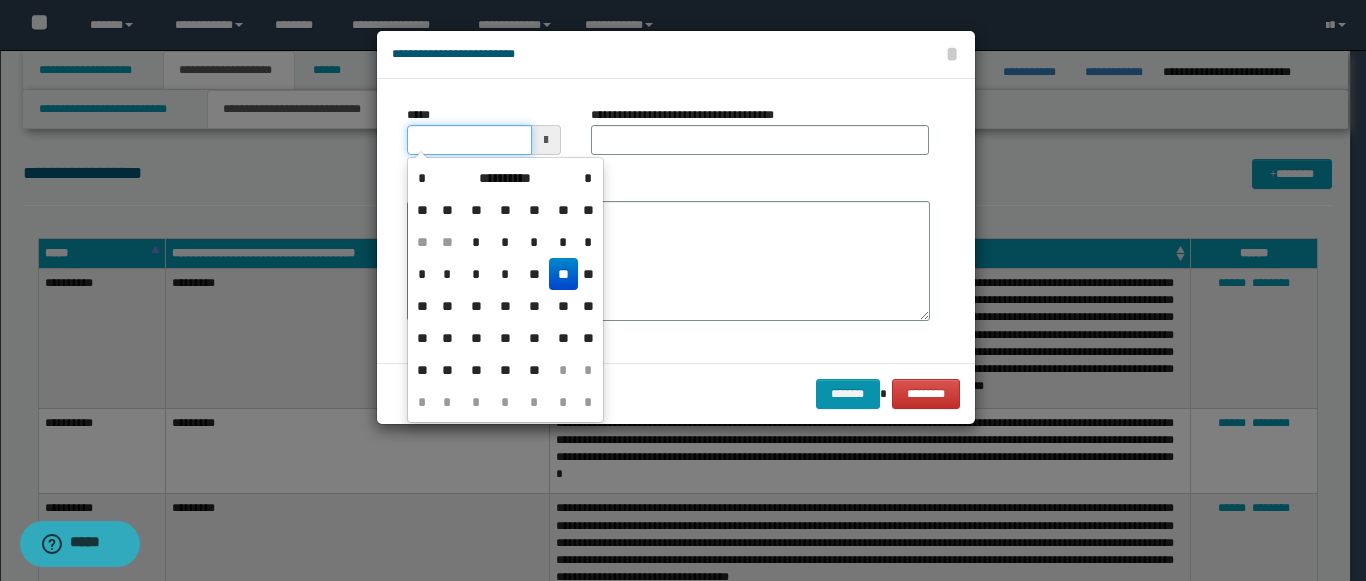 click on "*****" at bounding box center (469, 140) 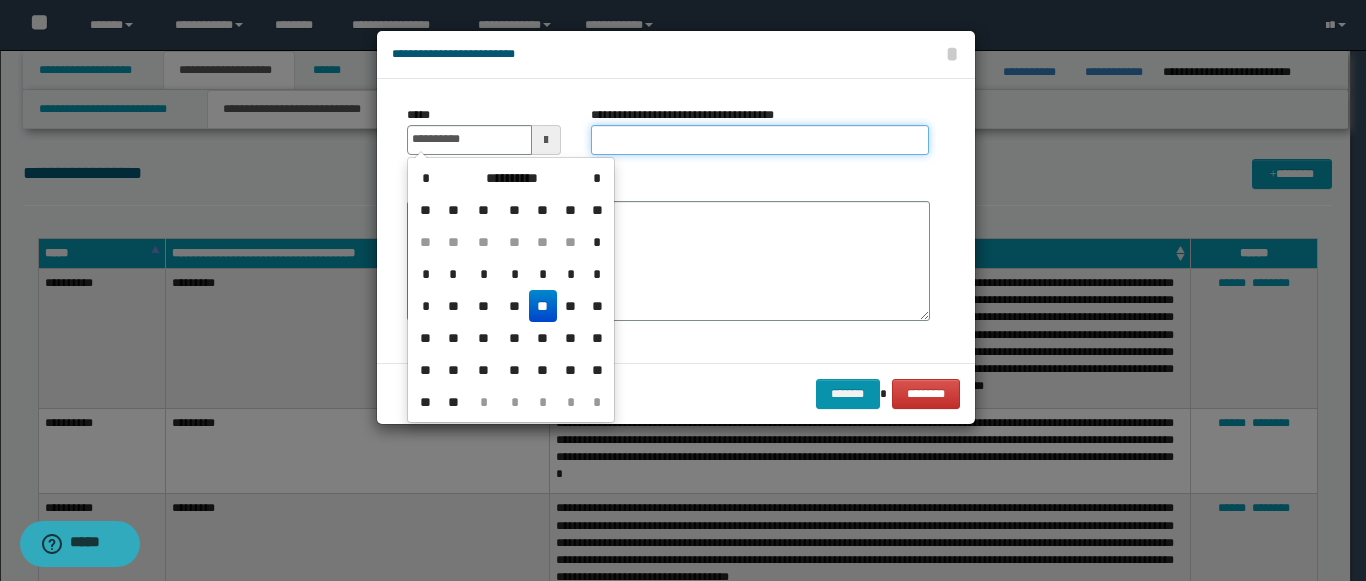 type on "**********" 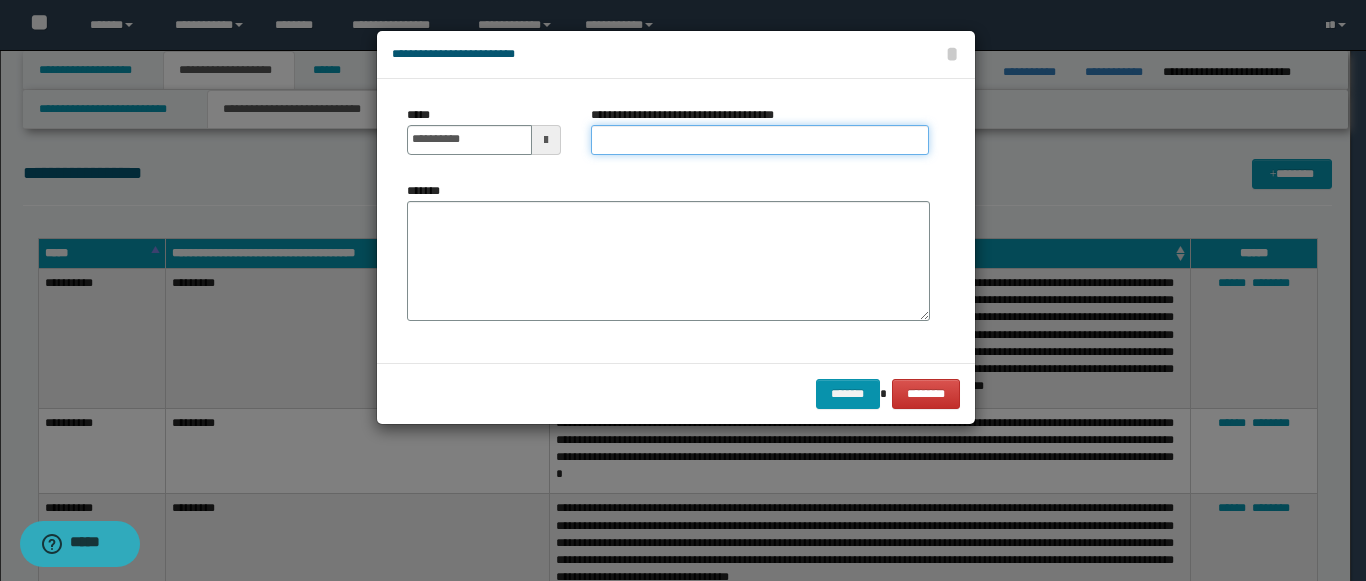 paste on "*********" 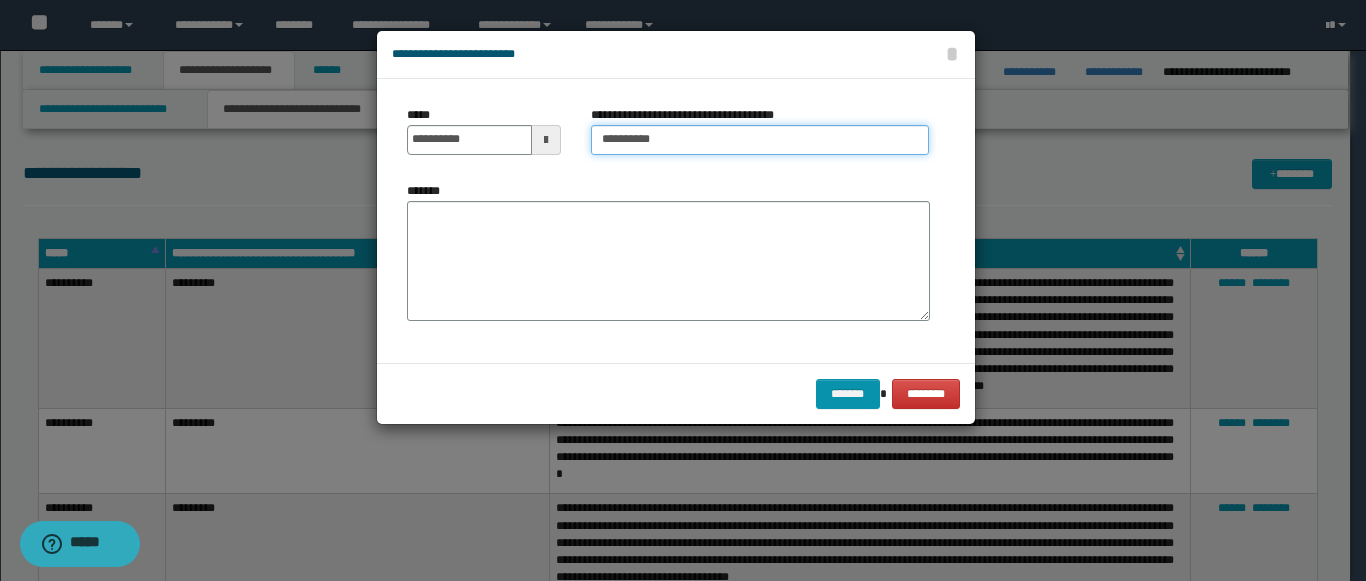 type on "*********" 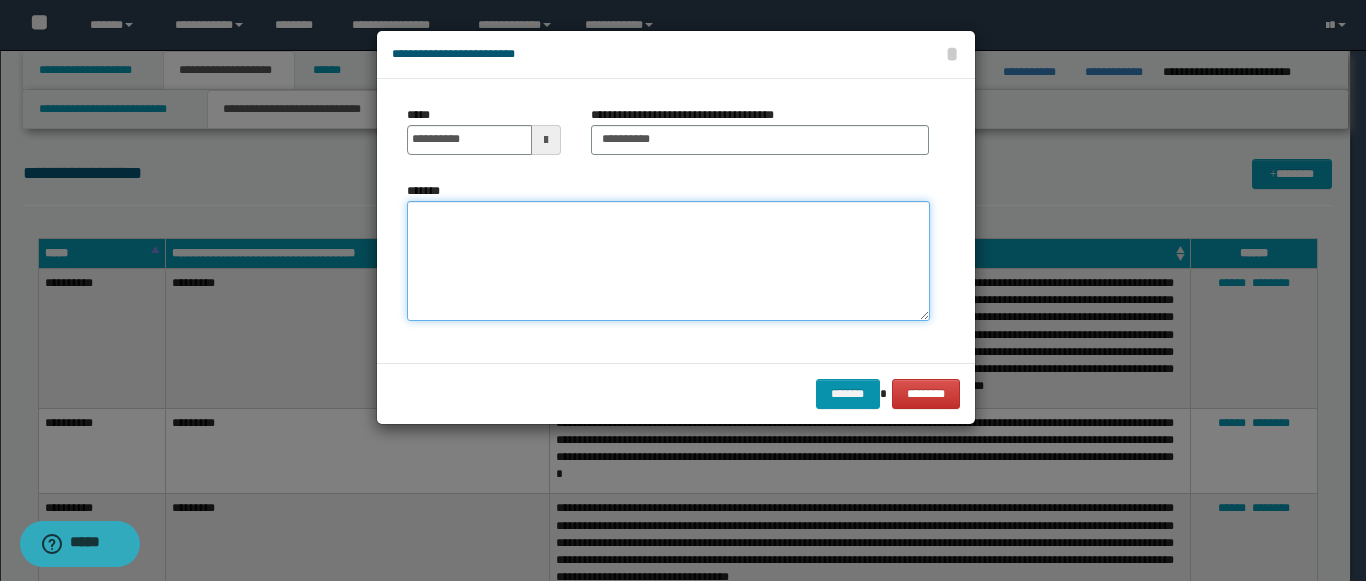 paste on "**********" 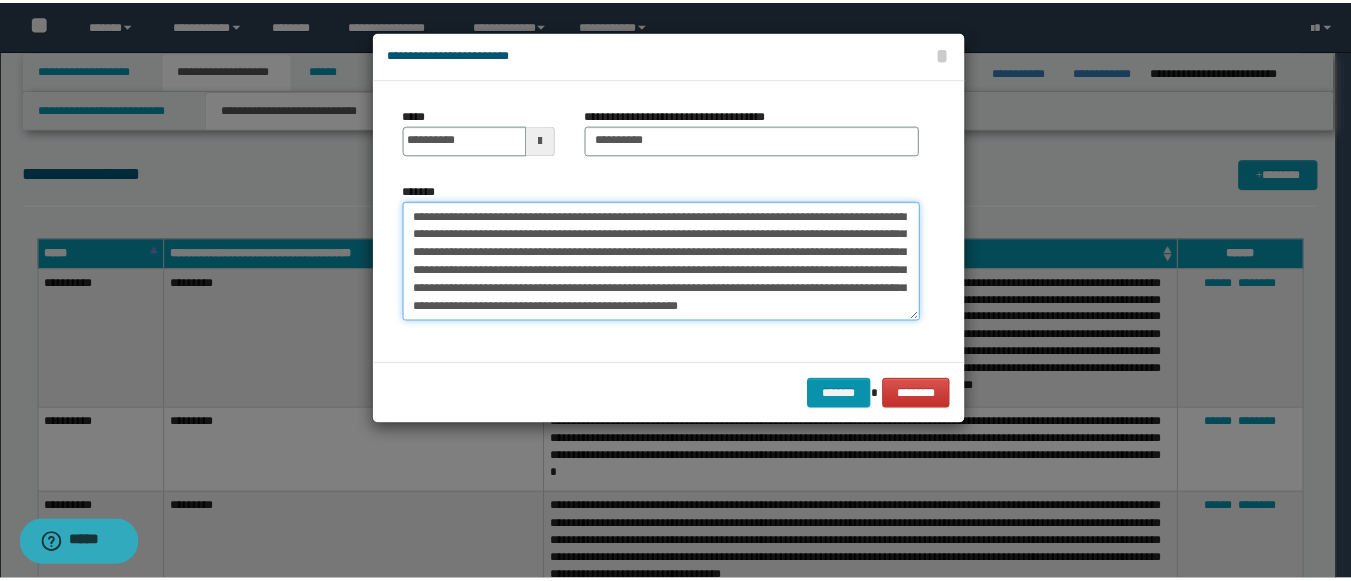 scroll, scrollTop: 12, scrollLeft: 0, axis: vertical 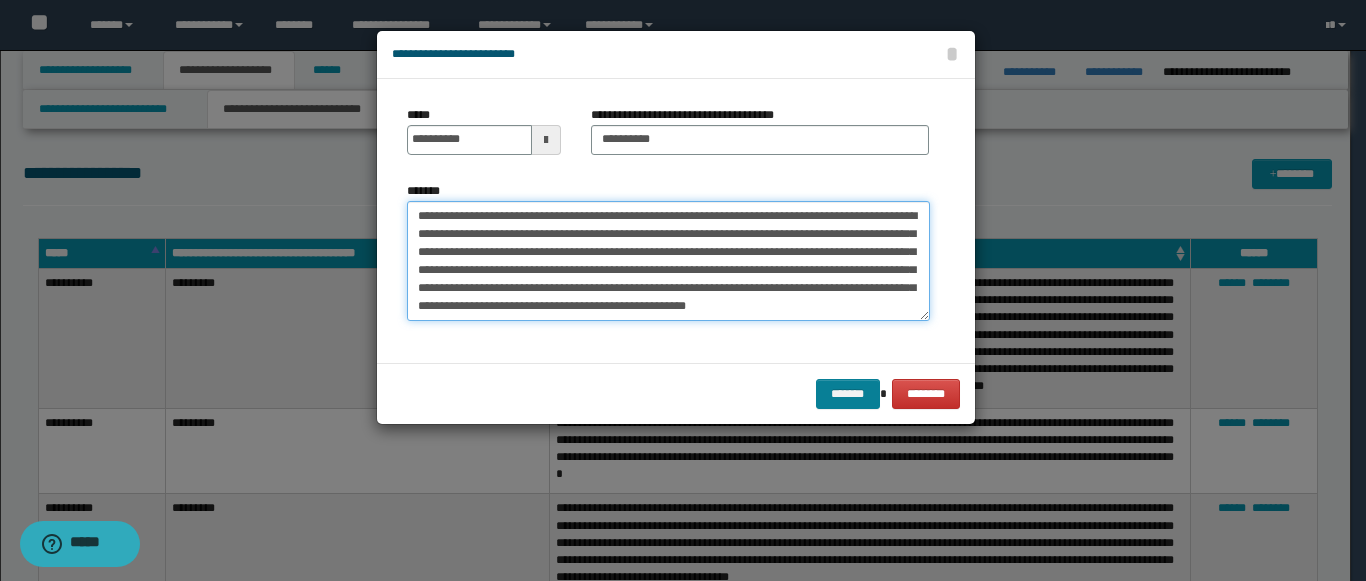type on "**********" 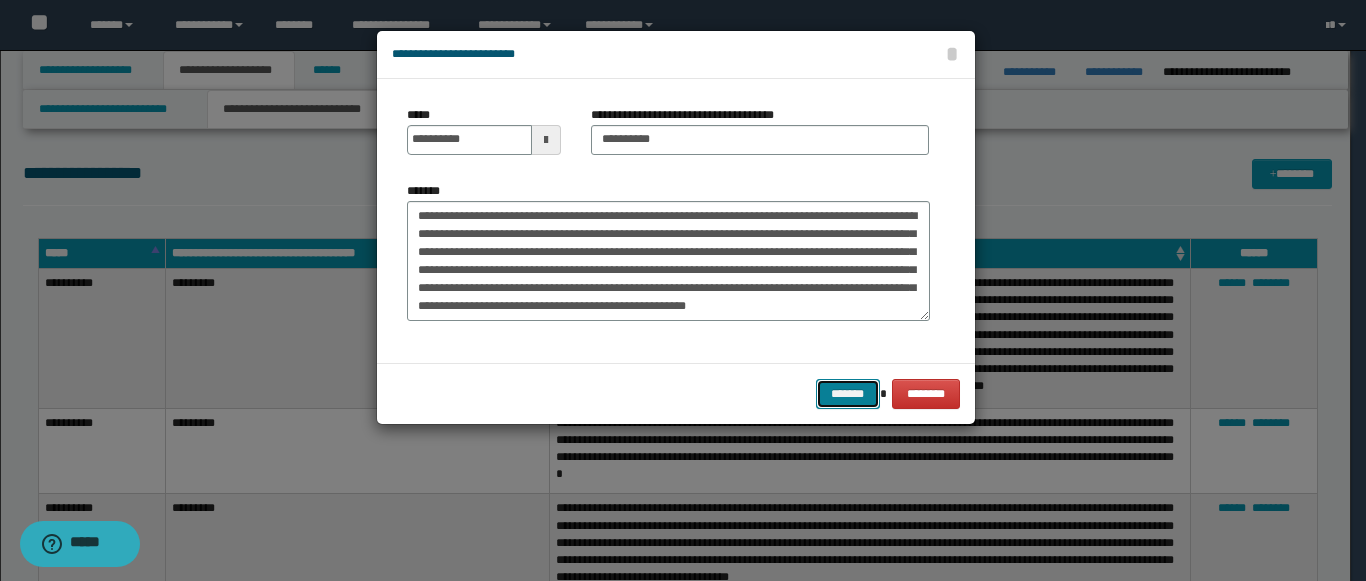 click on "*******" at bounding box center [848, 394] 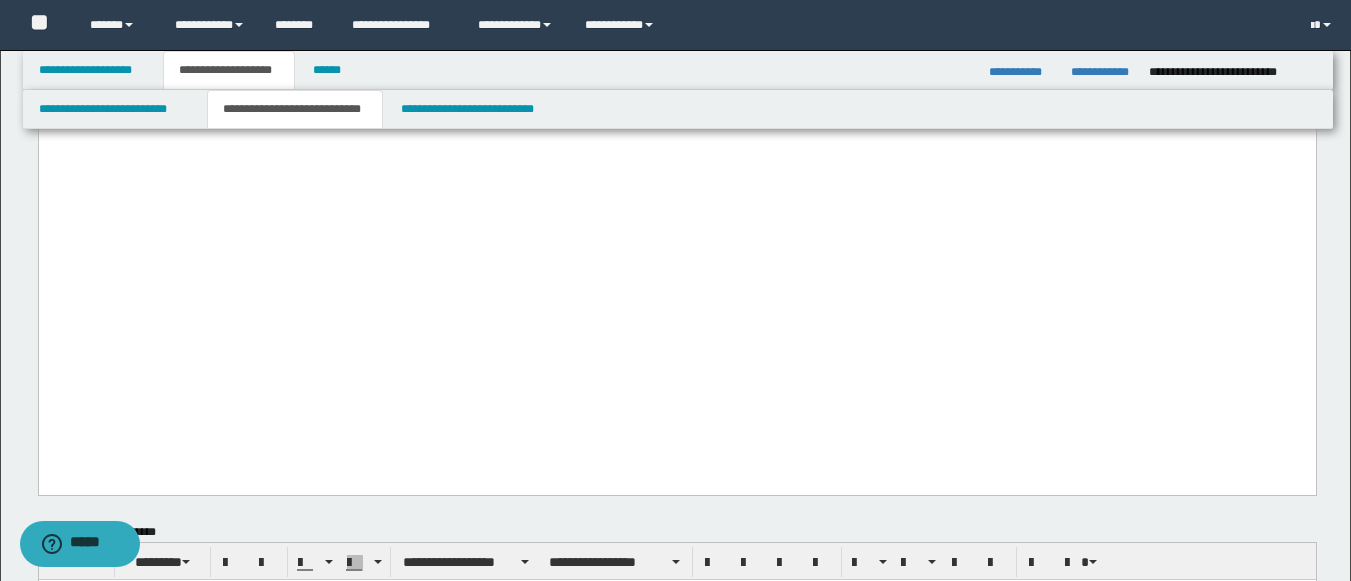 scroll, scrollTop: 2236, scrollLeft: 0, axis: vertical 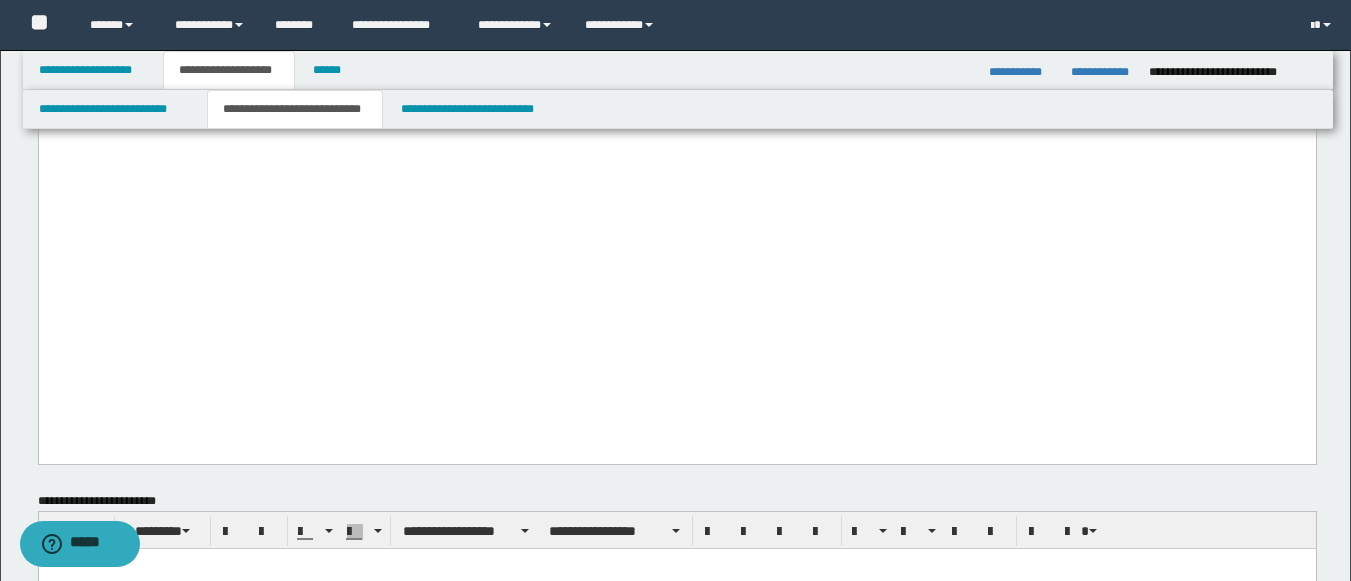 click on "**********" at bounding box center (676, -65) 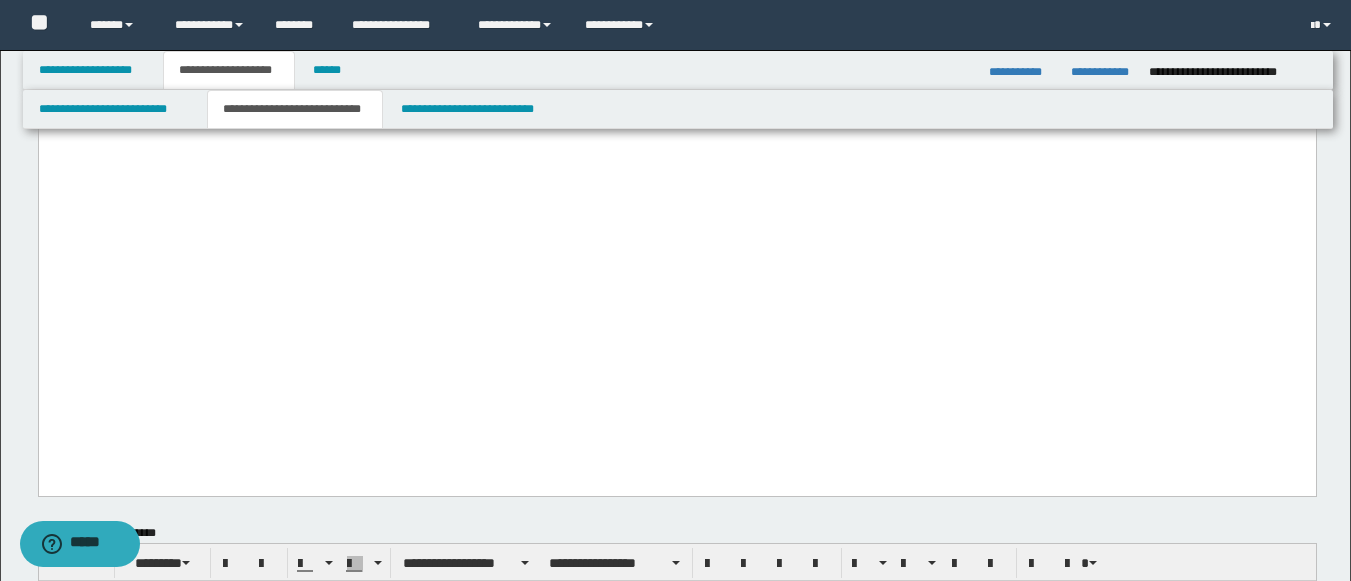 type 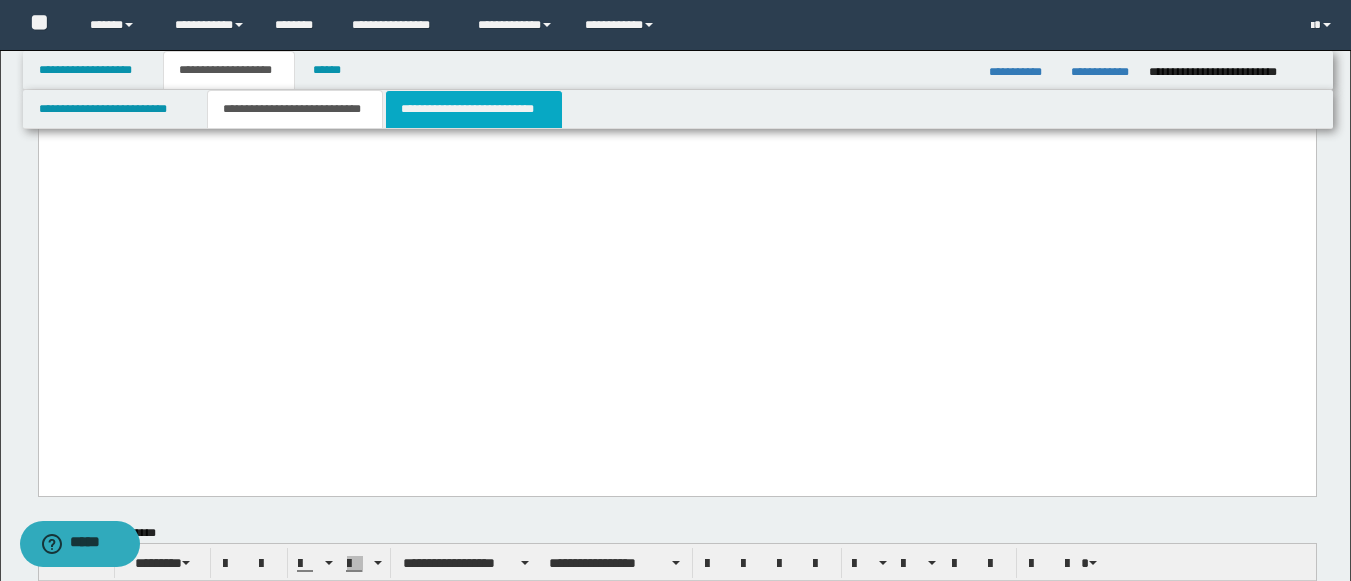 click on "**********" at bounding box center [474, 109] 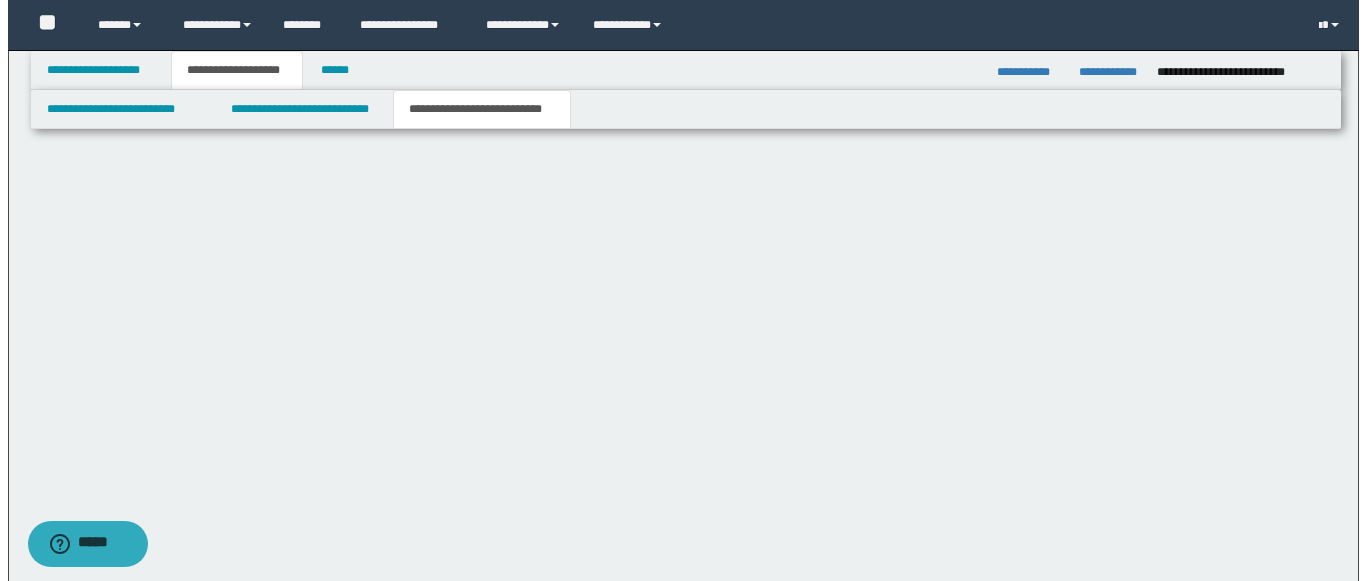 scroll, scrollTop: 0, scrollLeft: 0, axis: both 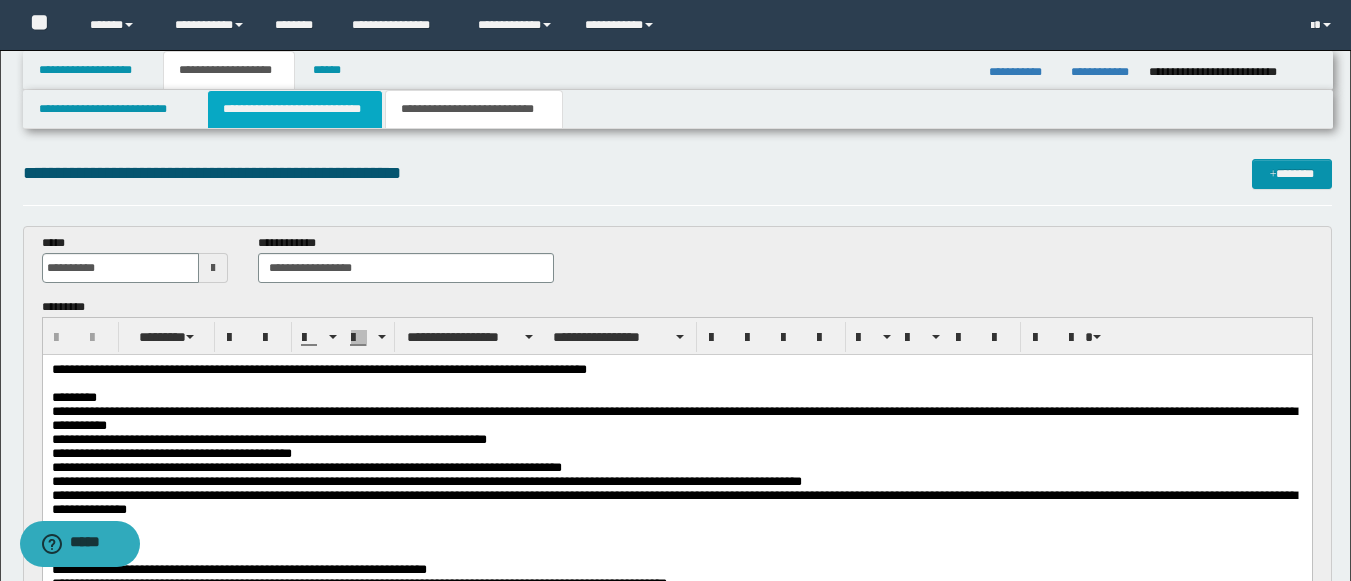 click on "**********" at bounding box center (295, 109) 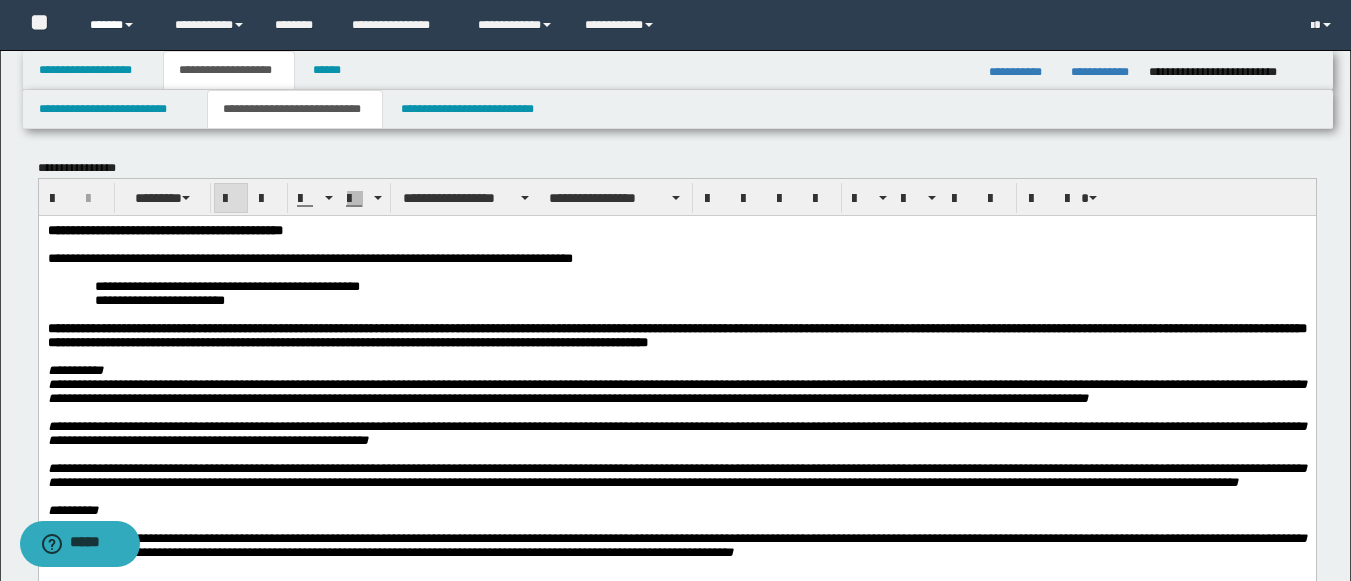 click on "******" at bounding box center (117, 25) 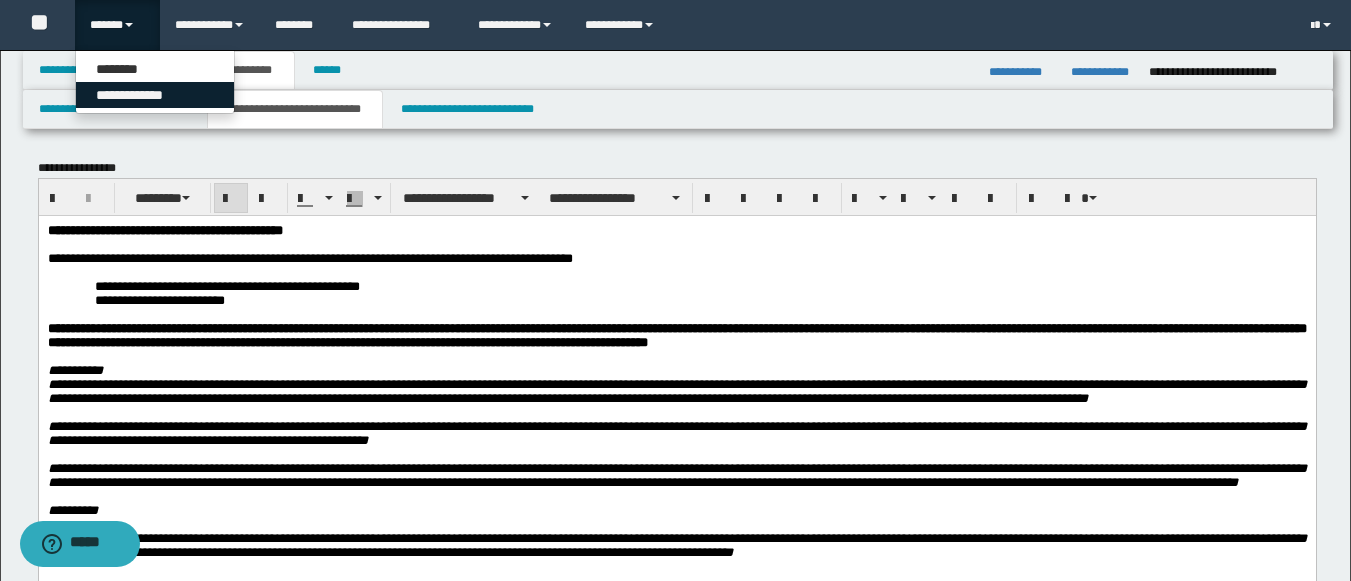 click on "**********" at bounding box center [155, 95] 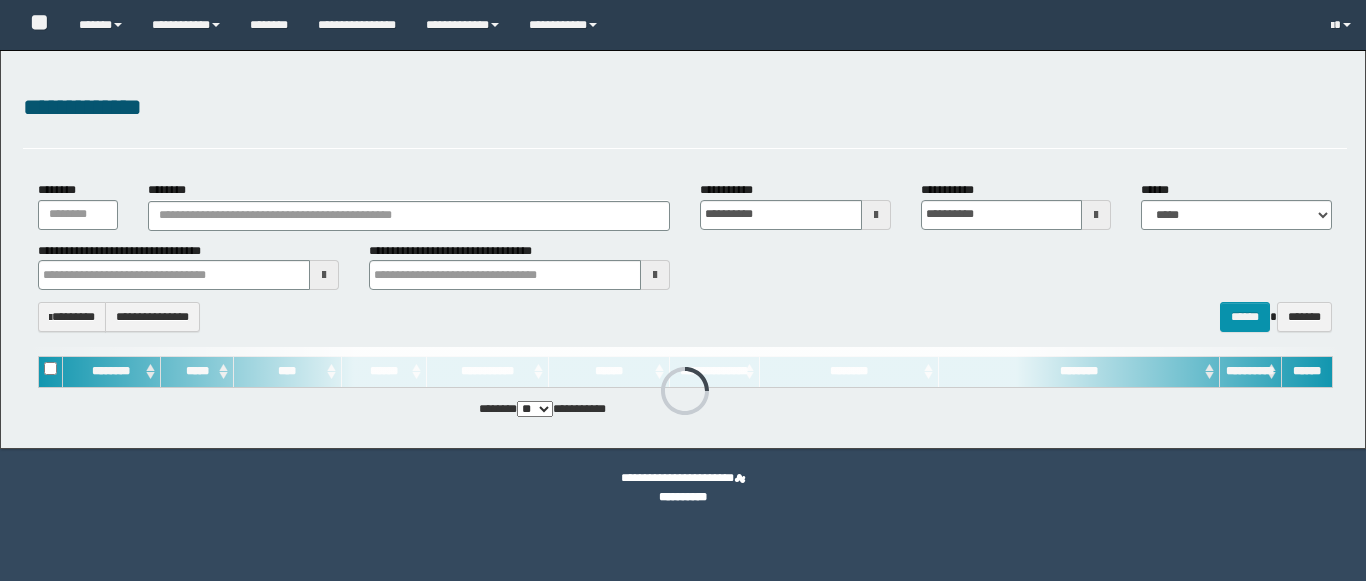 scroll, scrollTop: 0, scrollLeft: 0, axis: both 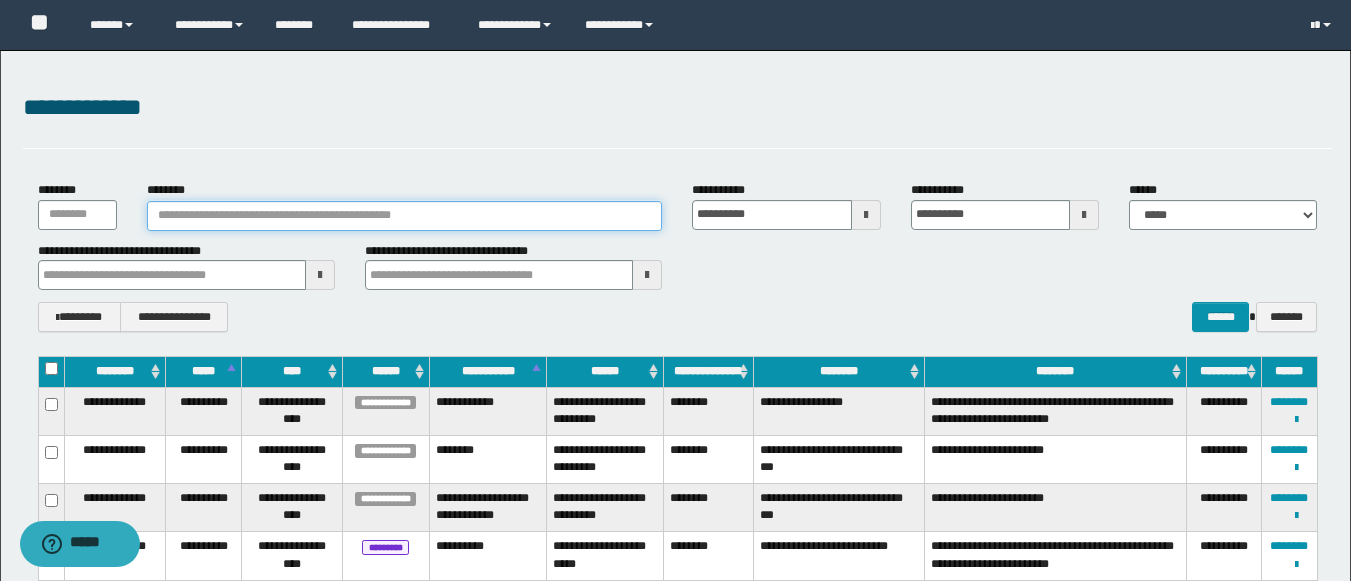 click on "********" at bounding box center (405, 216) 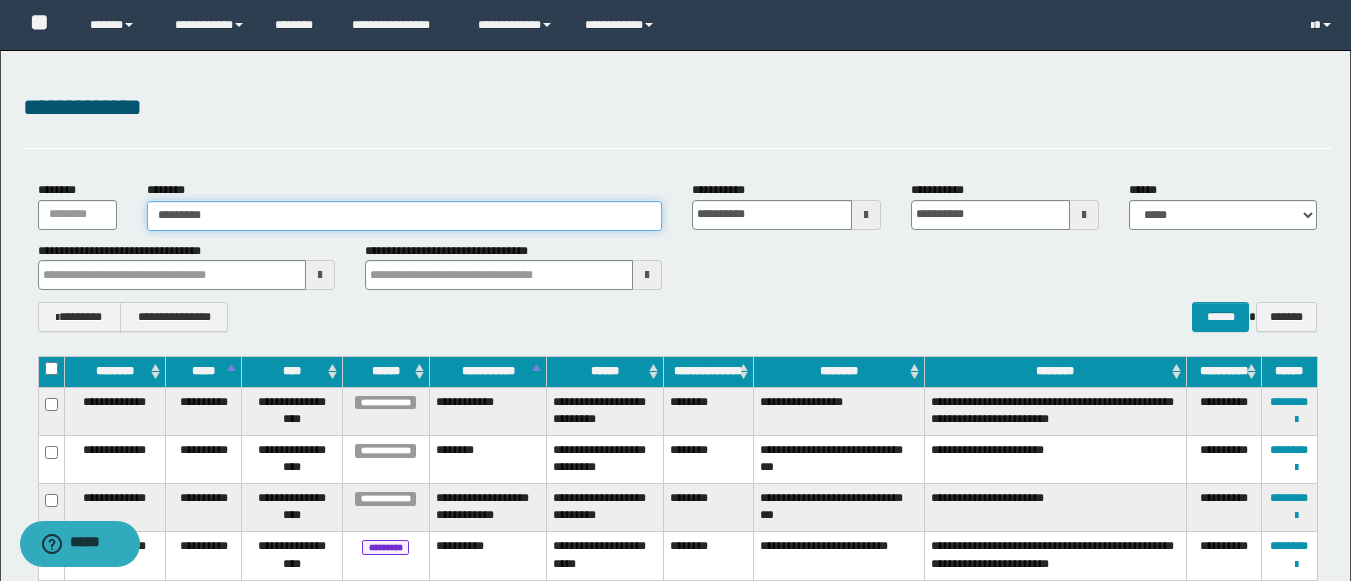 type on "********" 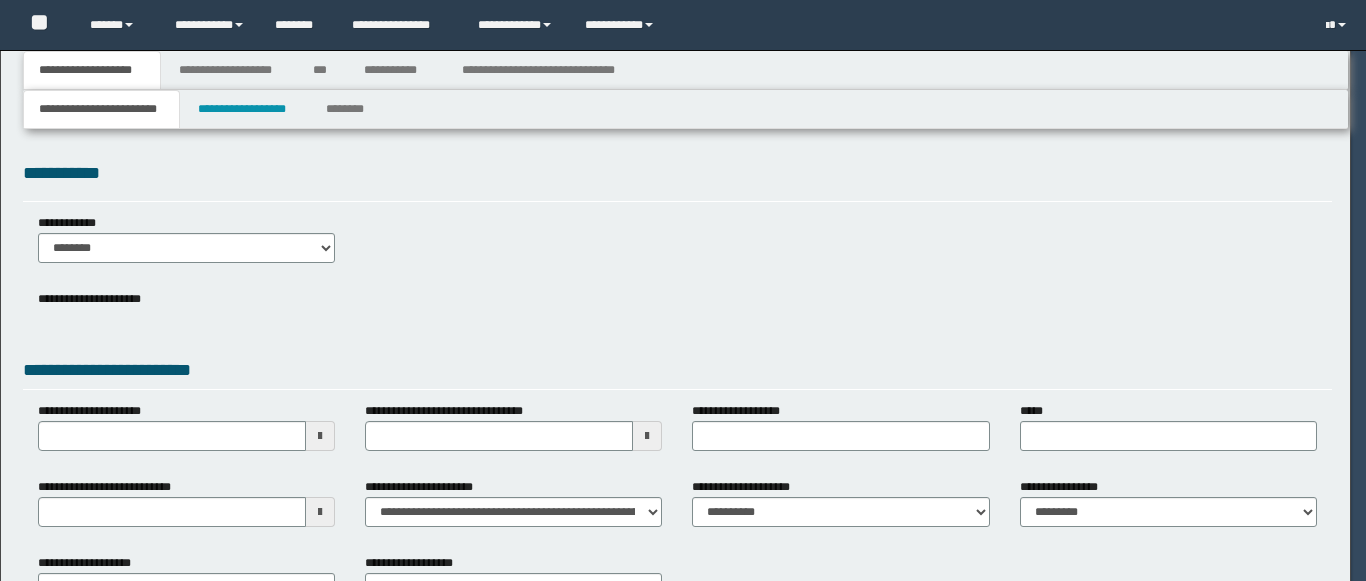 scroll, scrollTop: 0, scrollLeft: 0, axis: both 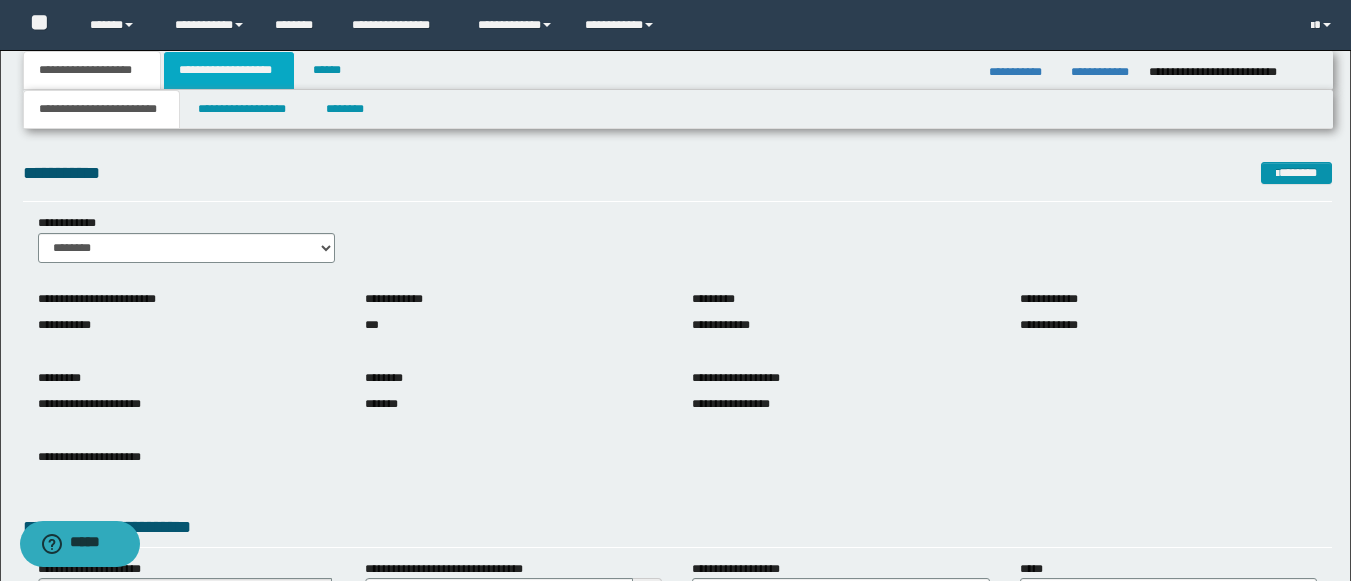 click on "**********" at bounding box center [229, 70] 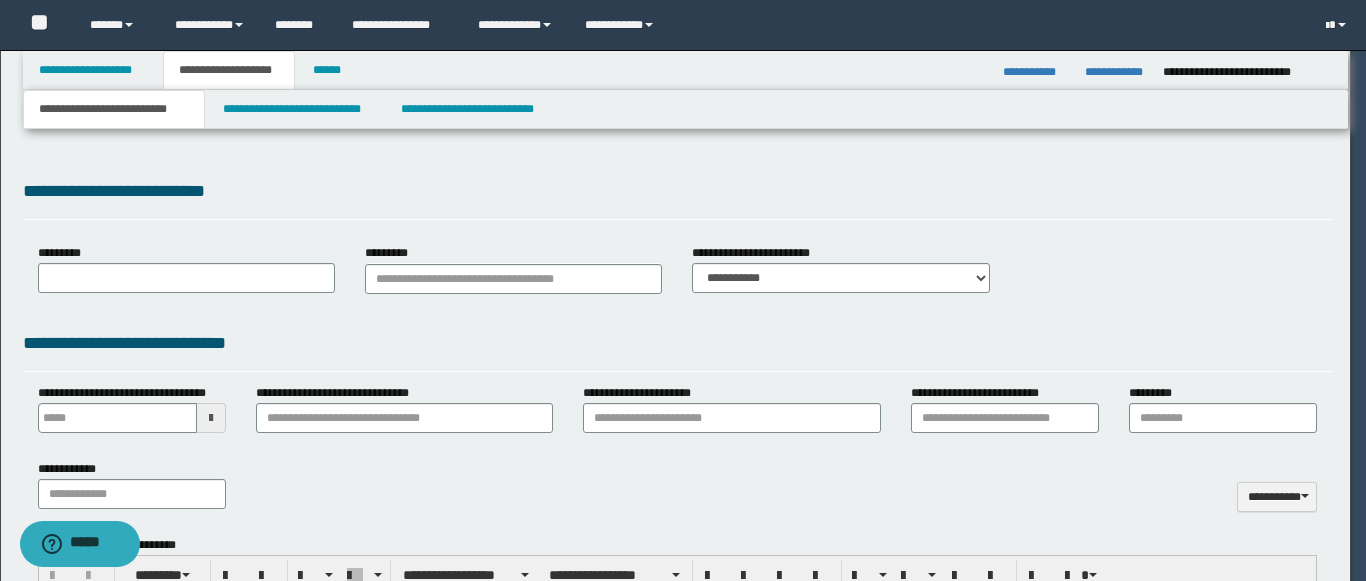 type 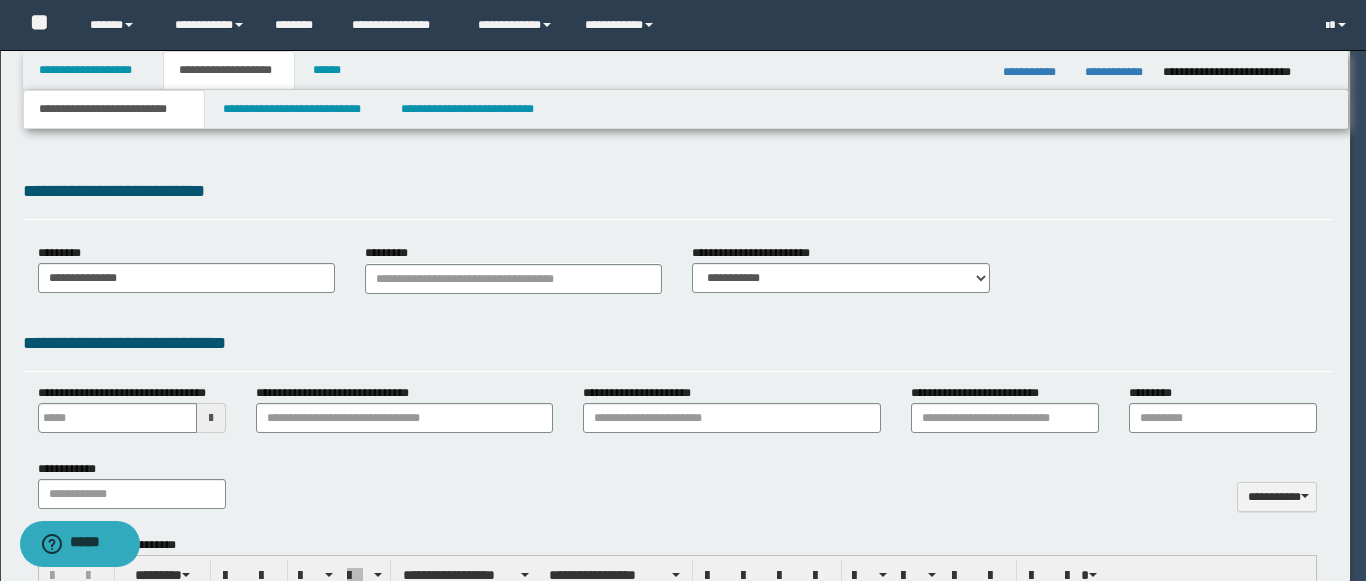 select on "*" 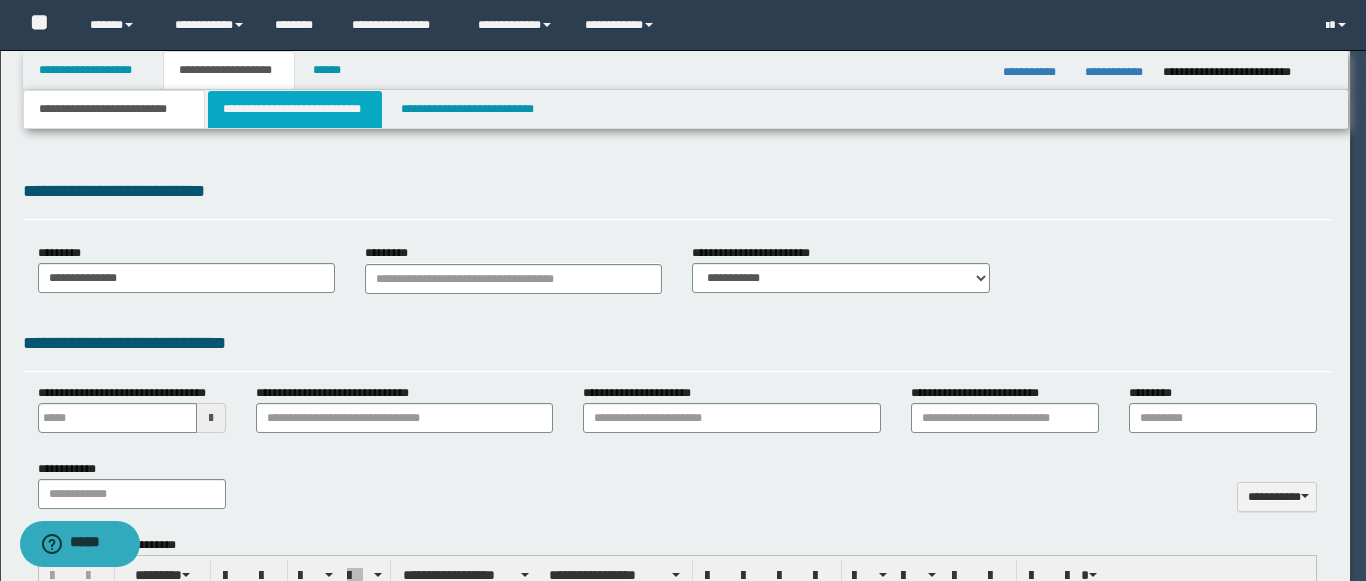 scroll, scrollTop: 0, scrollLeft: 0, axis: both 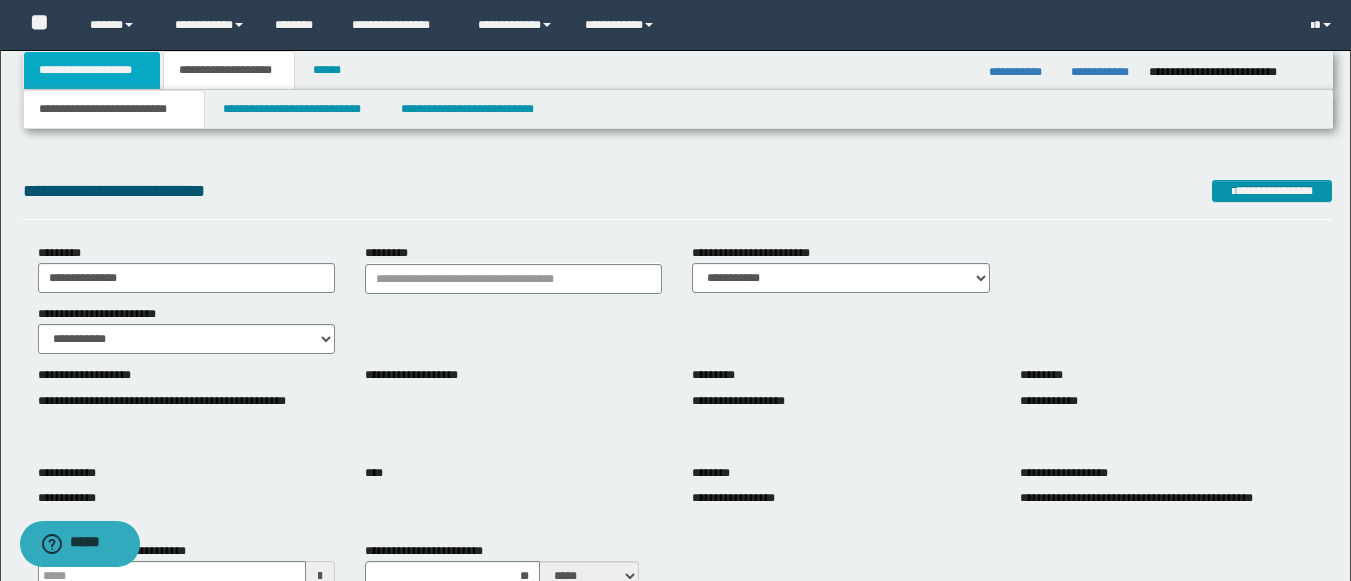click on "**********" at bounding box center (92, 70) 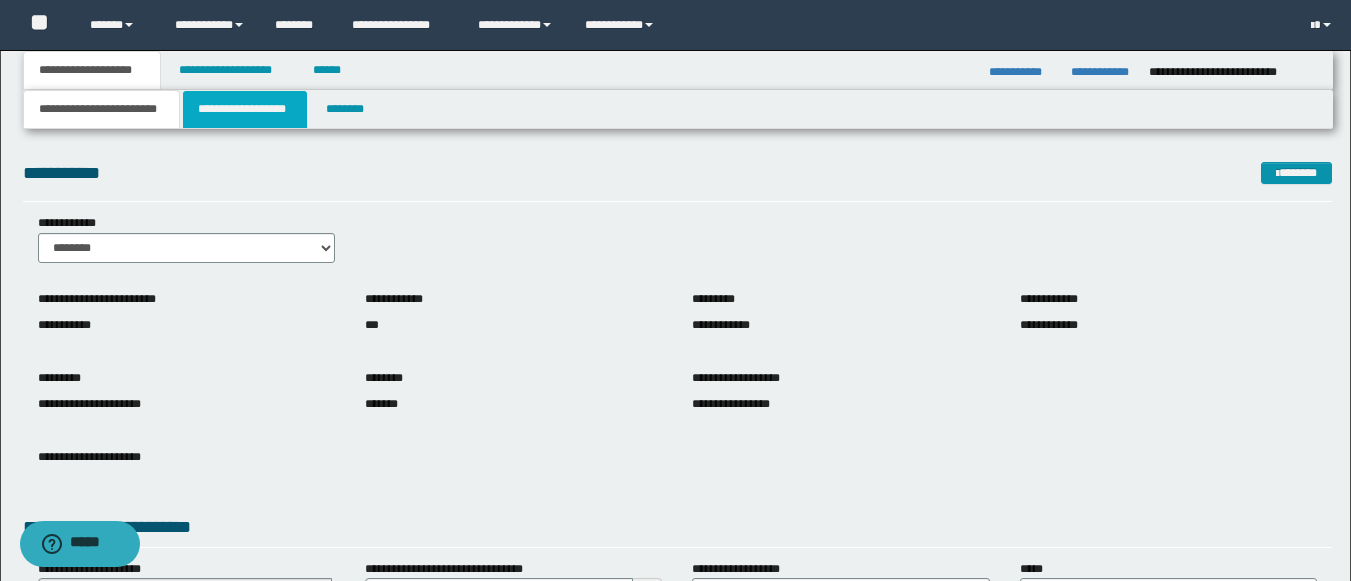 click on "**********" at bounding box center [245, 109] 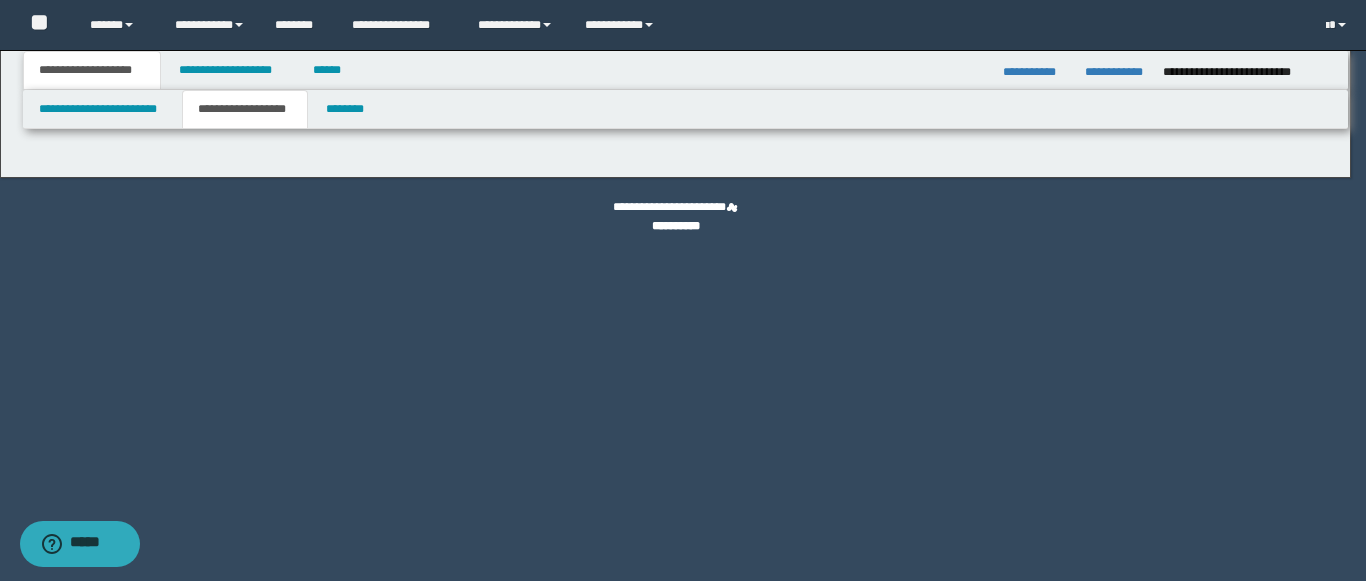 type on "********" 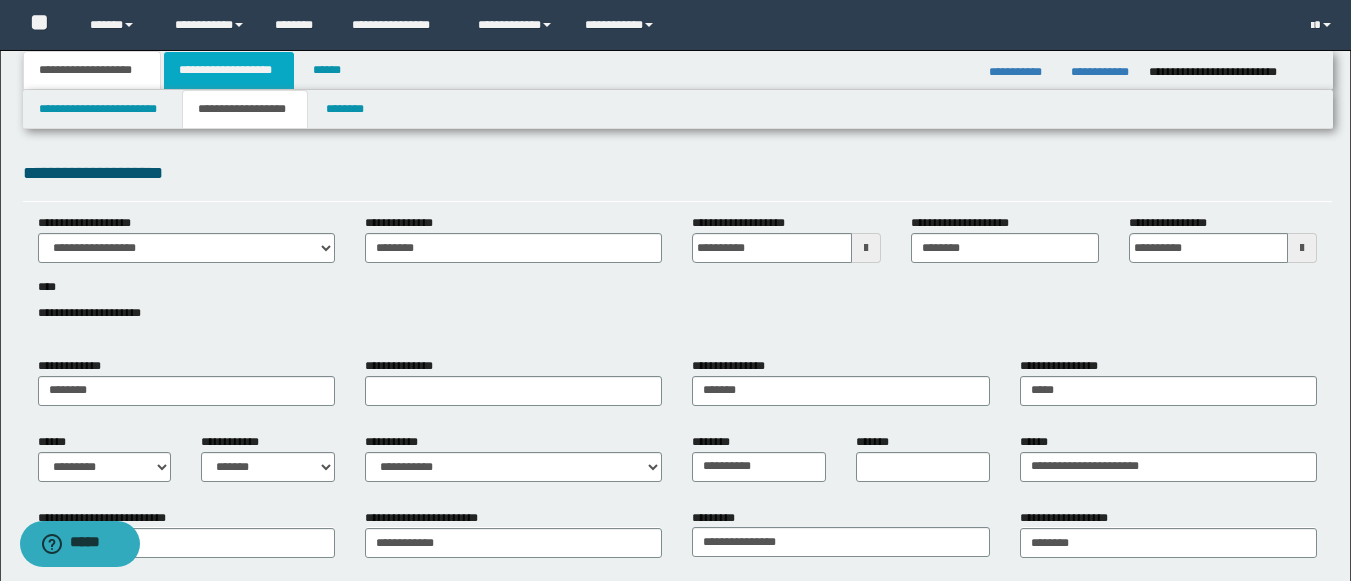 click on "**********" at bounding box center [229, 70] 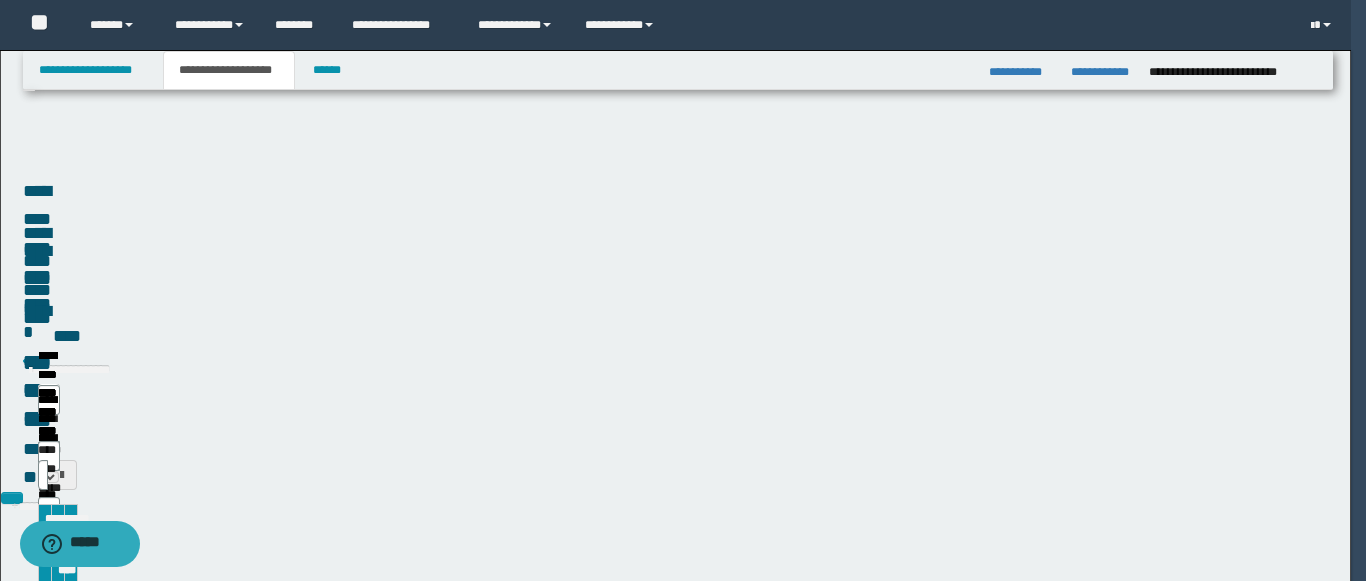 type 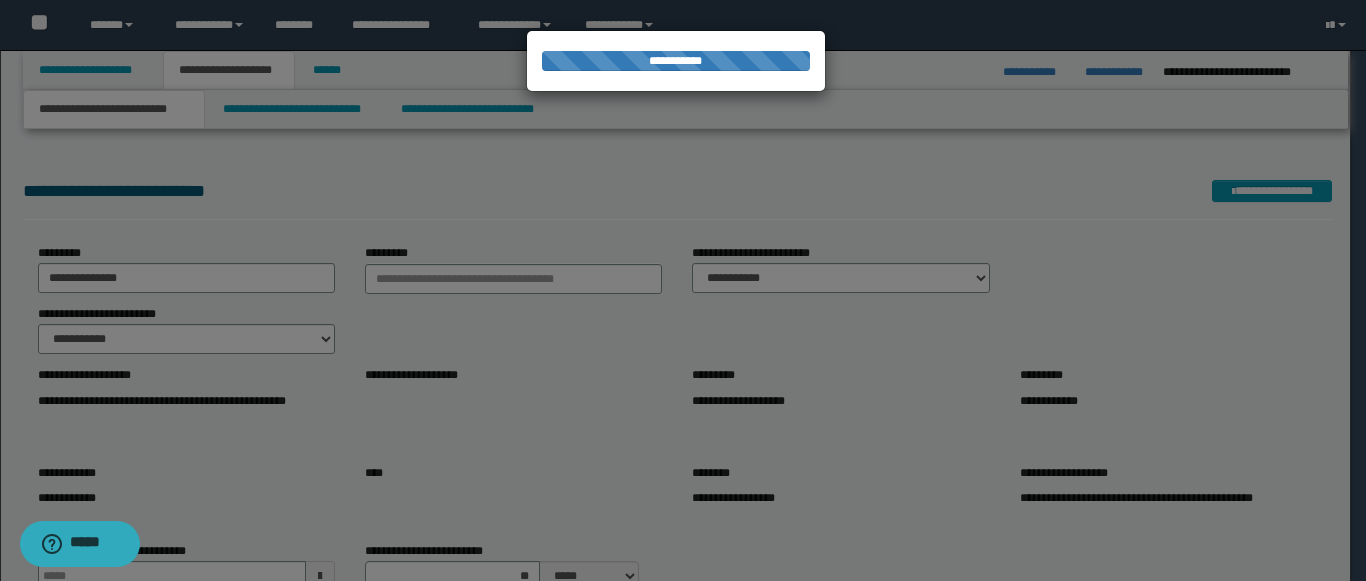type 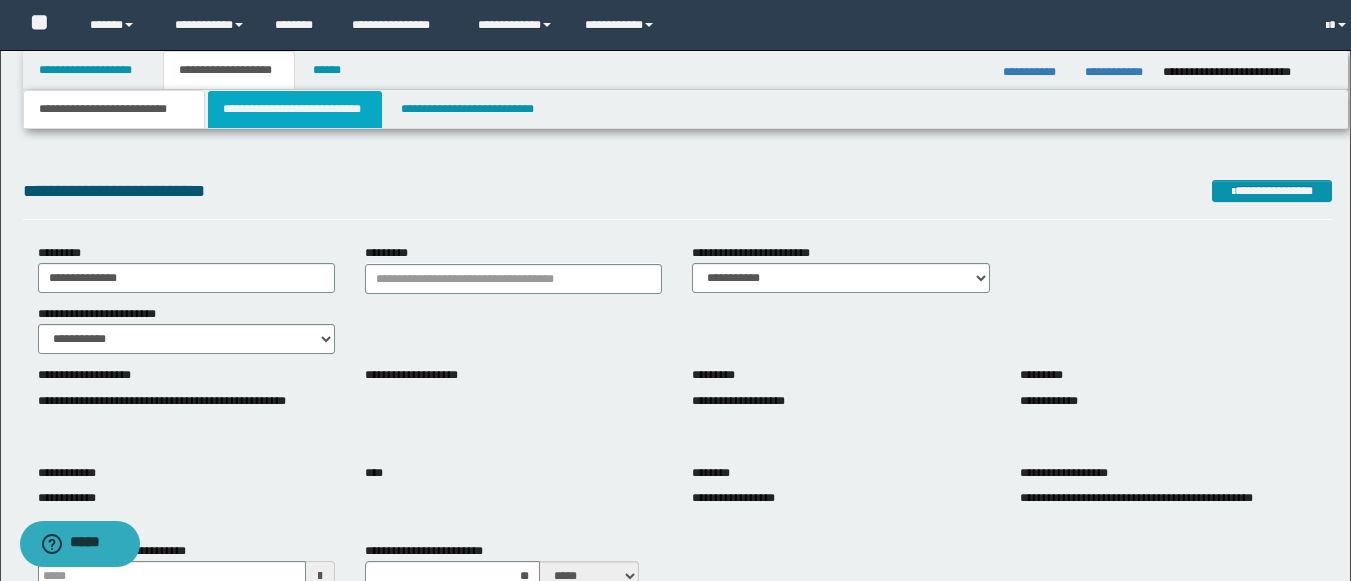 click on "**********" at bounding box center [295, 109] 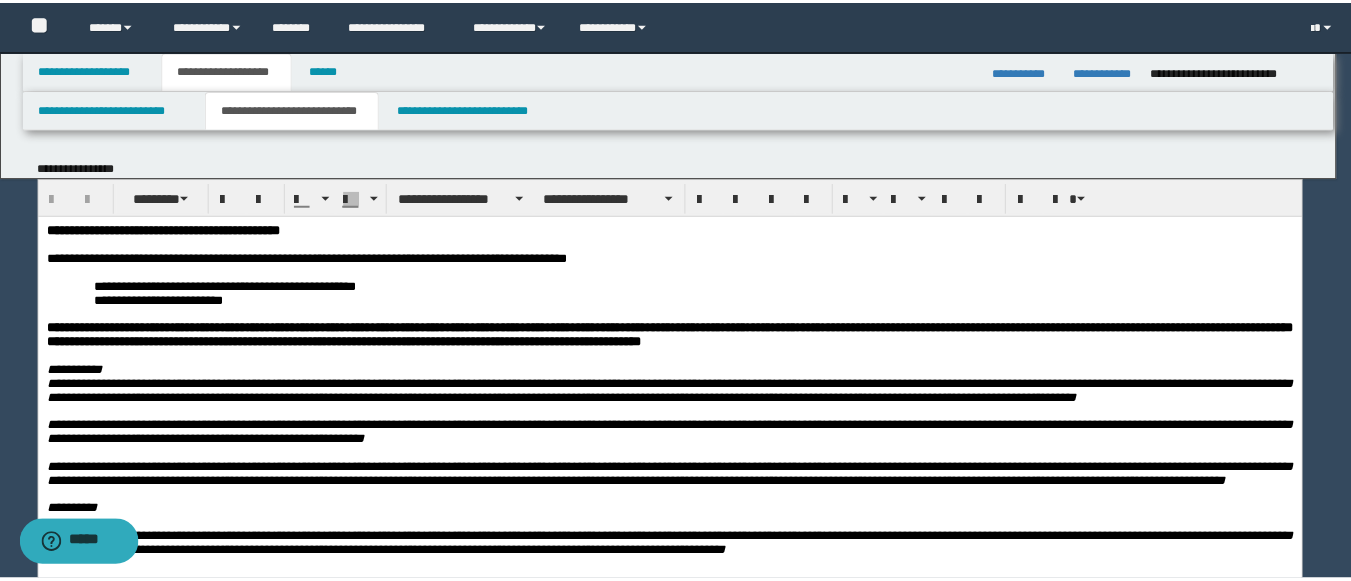 scroll, scrollTop: 0, scrollLeft: 0, axis: both 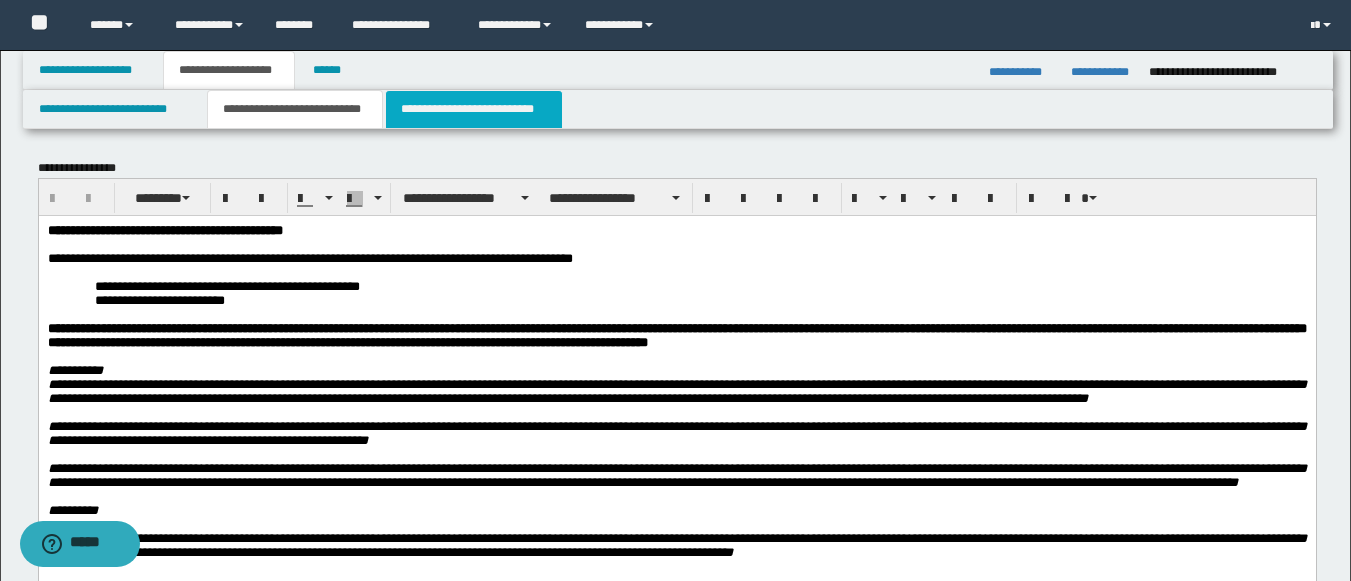 click on "**********" at bounding box center [474, 109] 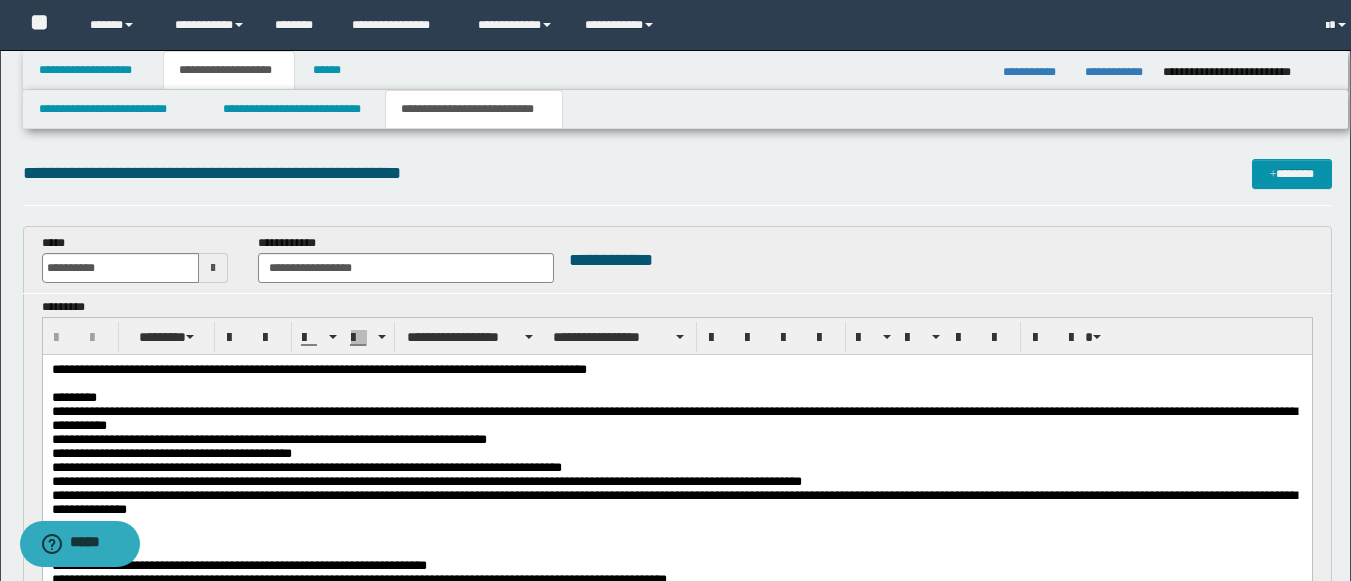 scroll, scrollTop: 0, scrollLeft: 0, axis: both 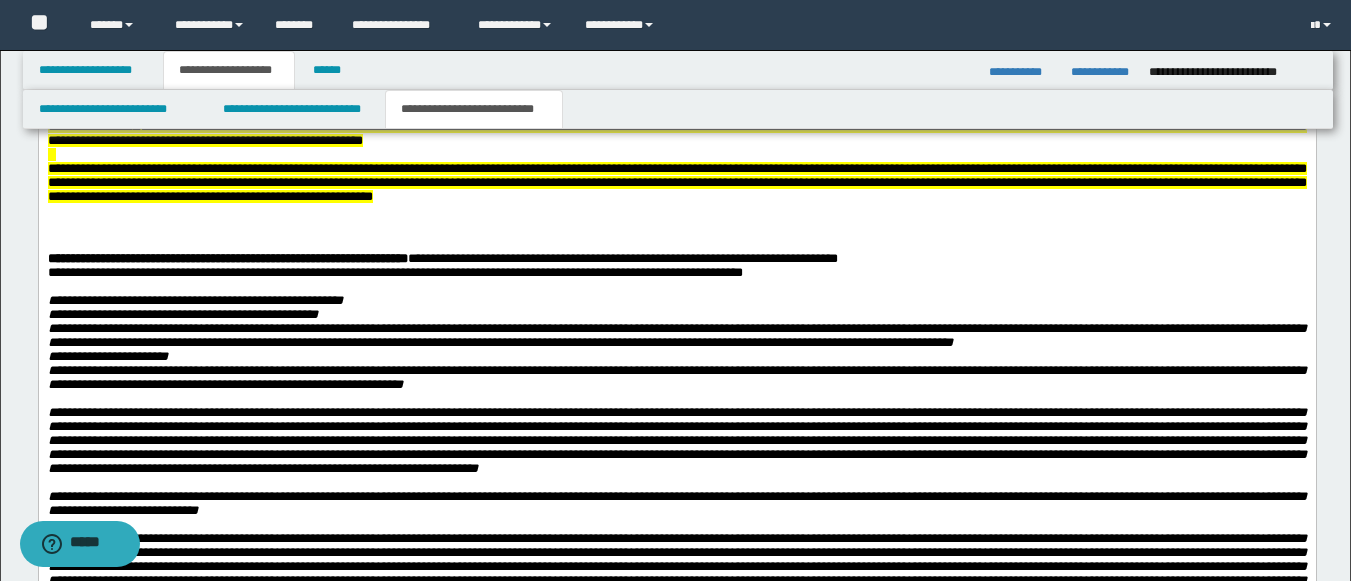 click on "**********" at bounding box center [676, 183] 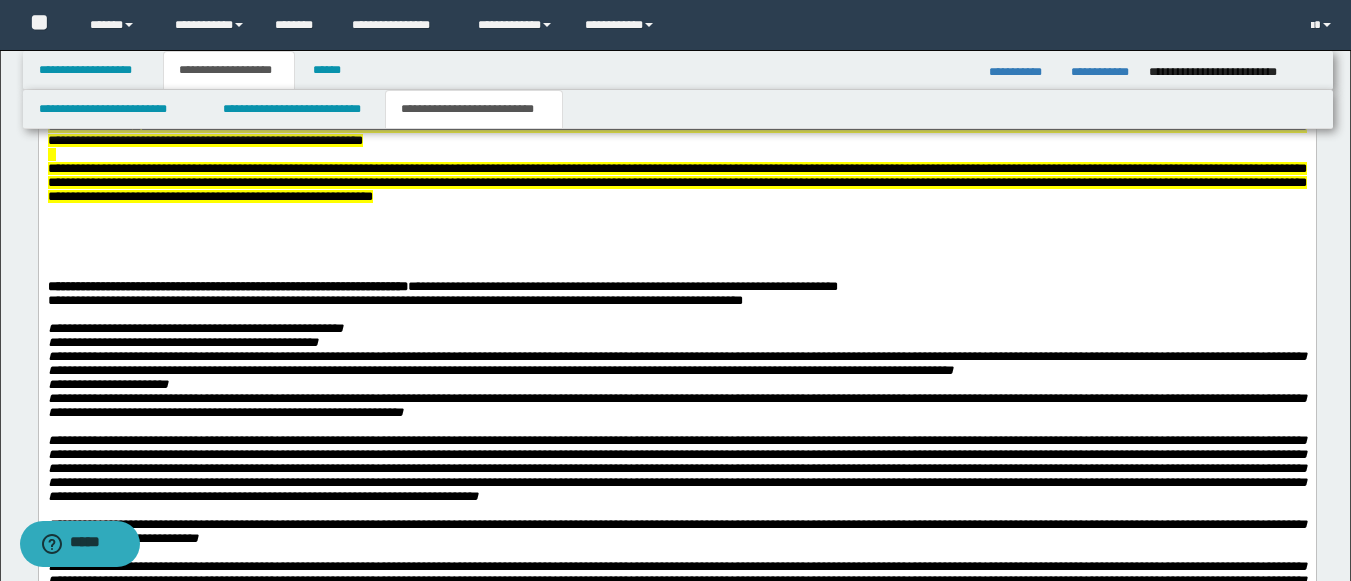 type 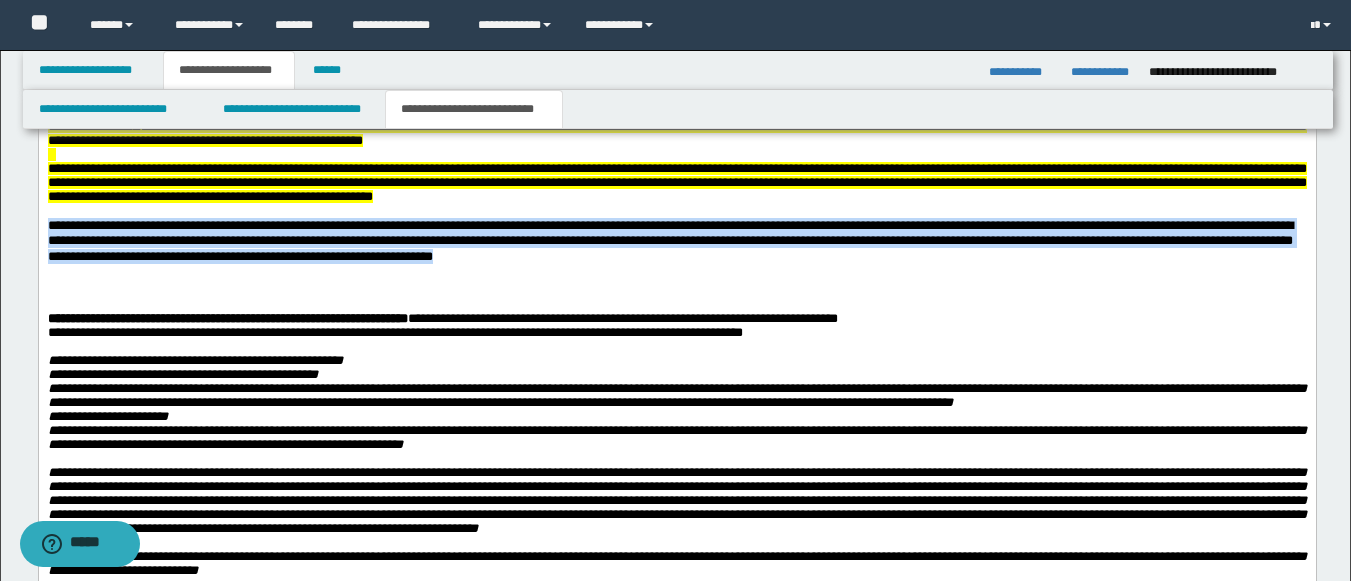 drag, startPoint x: 773, startPoint y: 400, endPoint x: 124, endPoint y: 347, distance: 651.1605 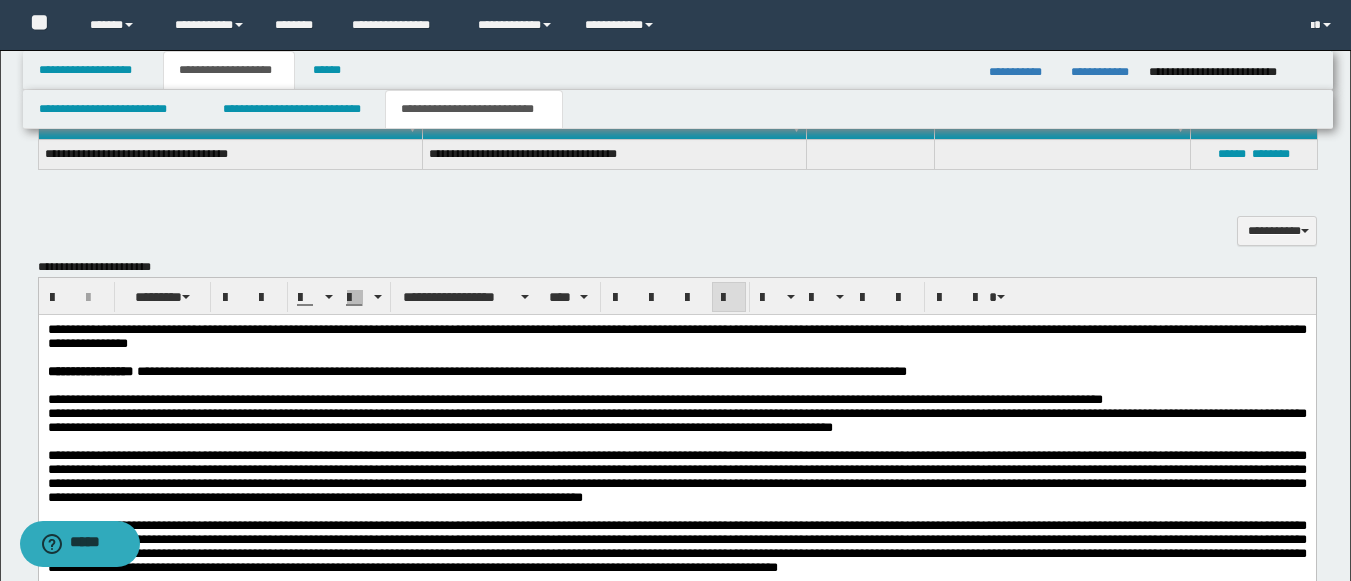 scroll, scrollTop: 1247, scrollLeft: 0, axis: vertical 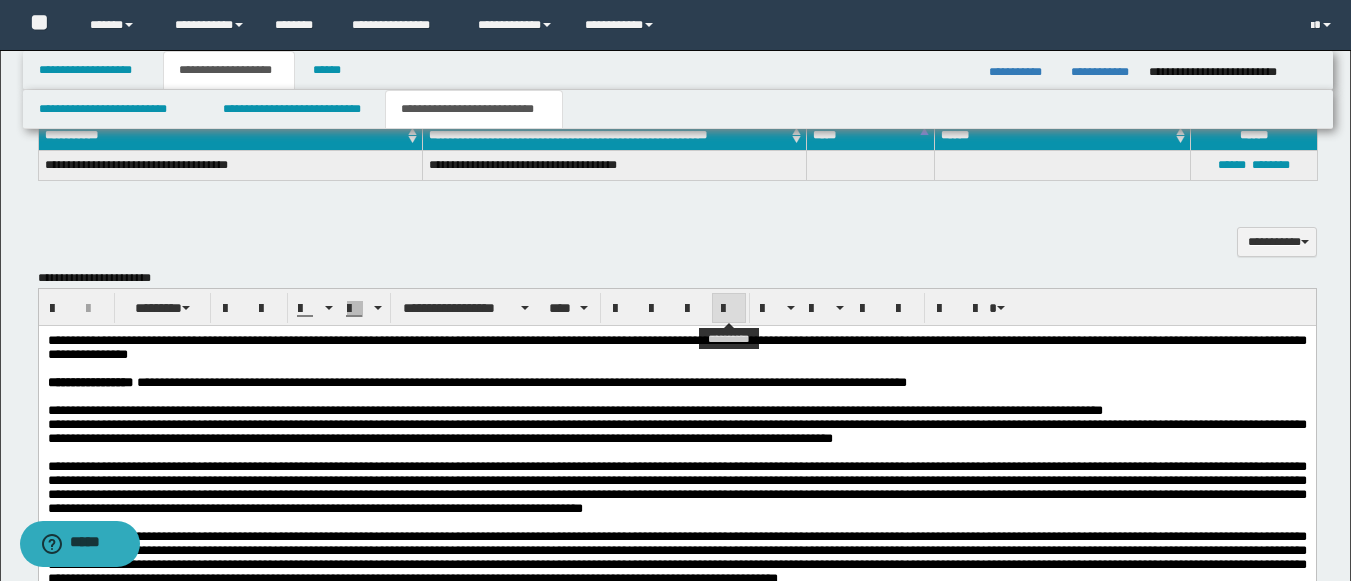 click at bounding box center [729, 308] 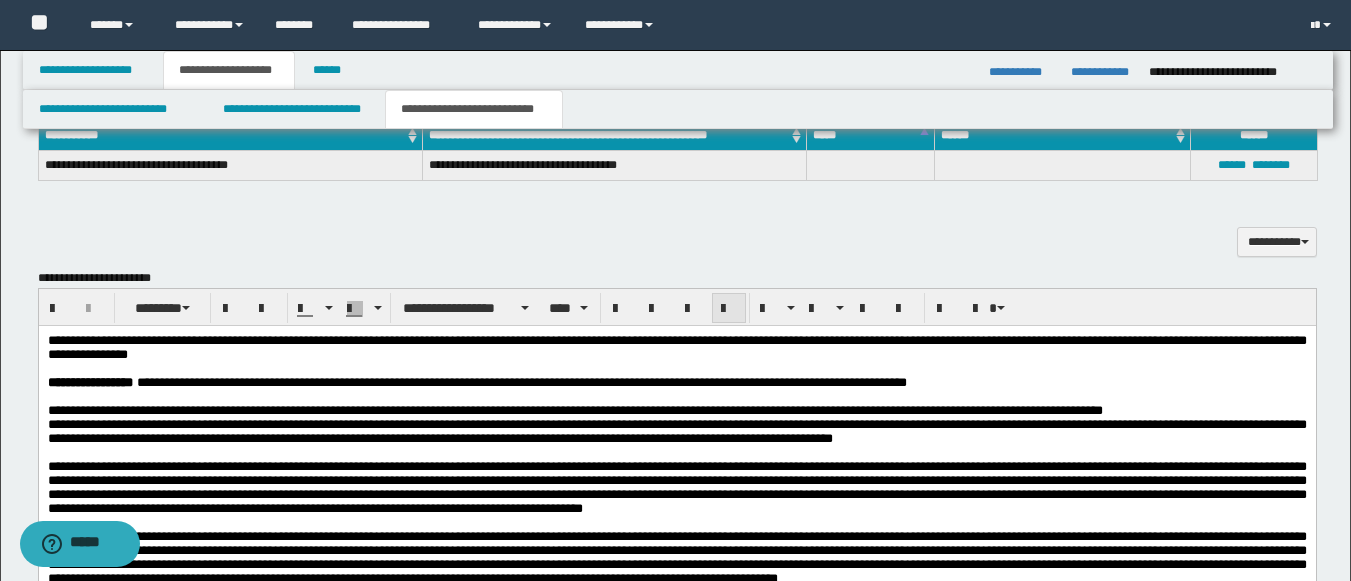 click at bounding box center (729, 308) 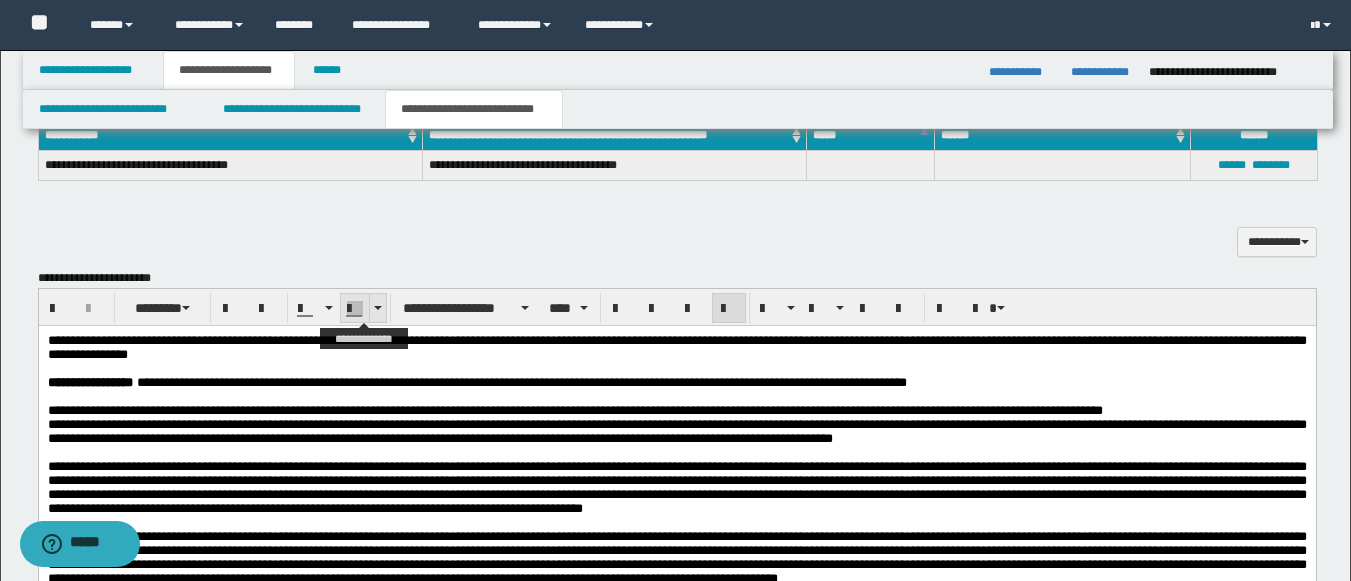 click at bounding box center (377, 308) 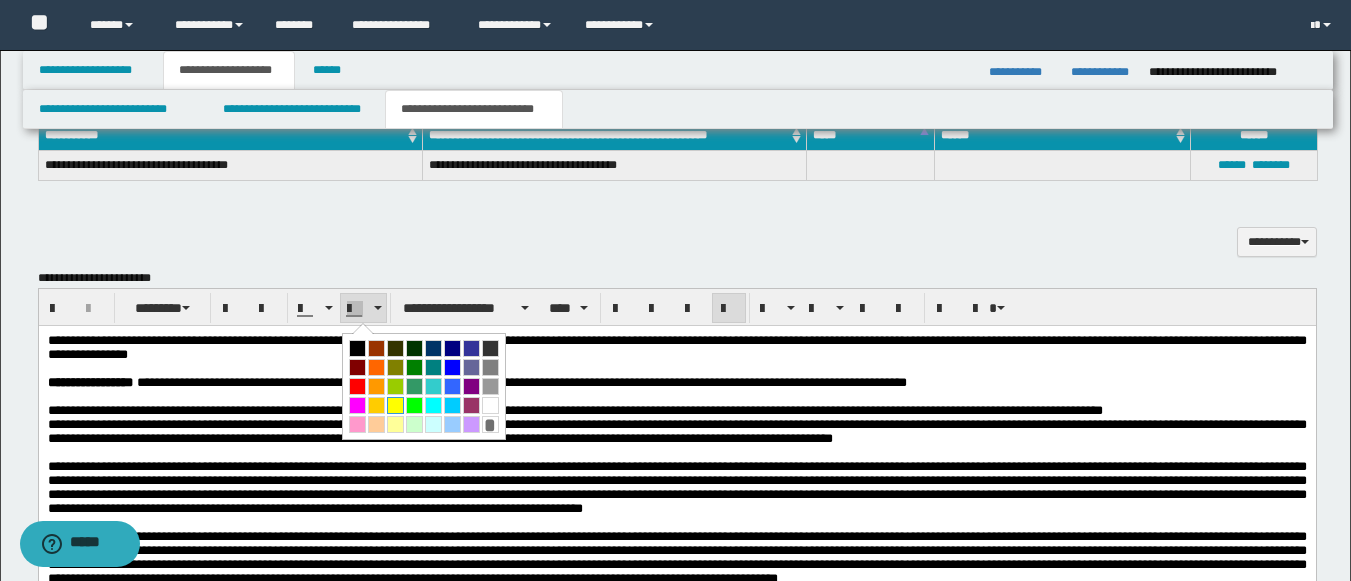click at bounding box center (395, 405) 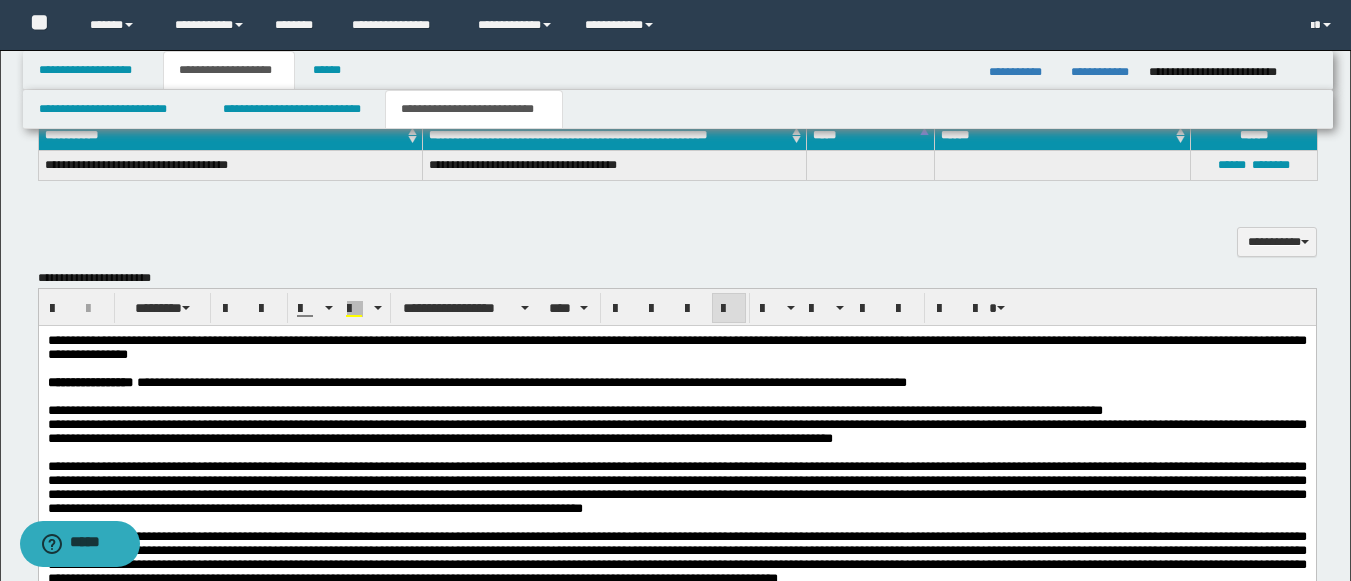 click at bounding box center [676, 396] 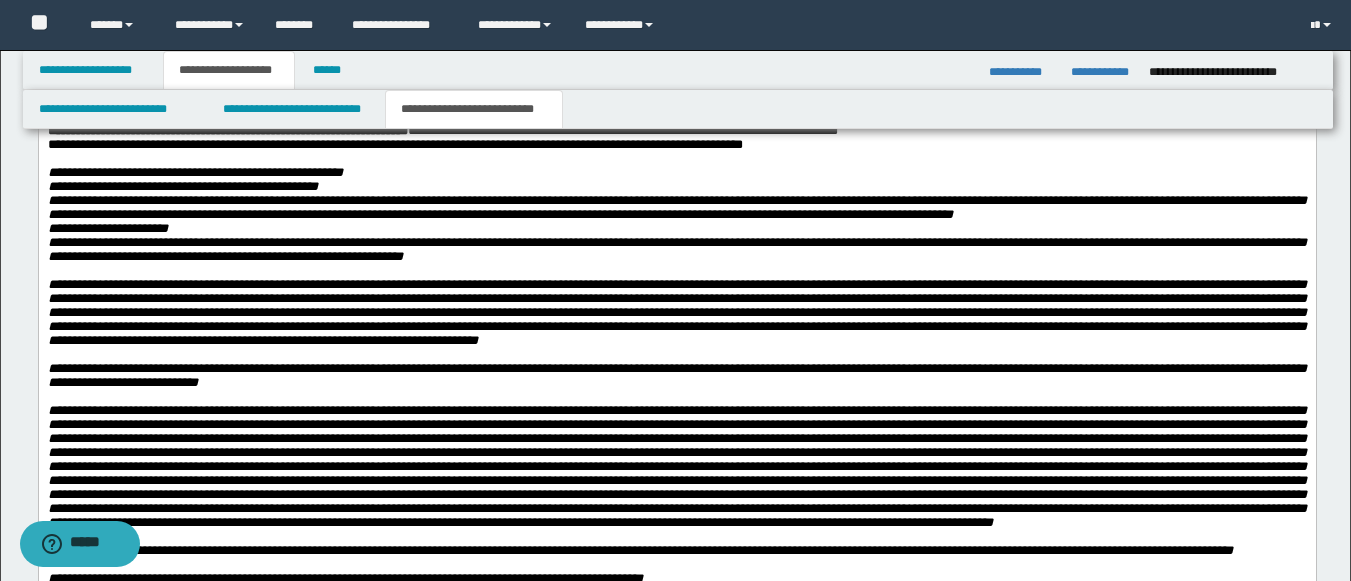 scroll, scrollTop: 2353, scrollLeft: 0, axis: vertical 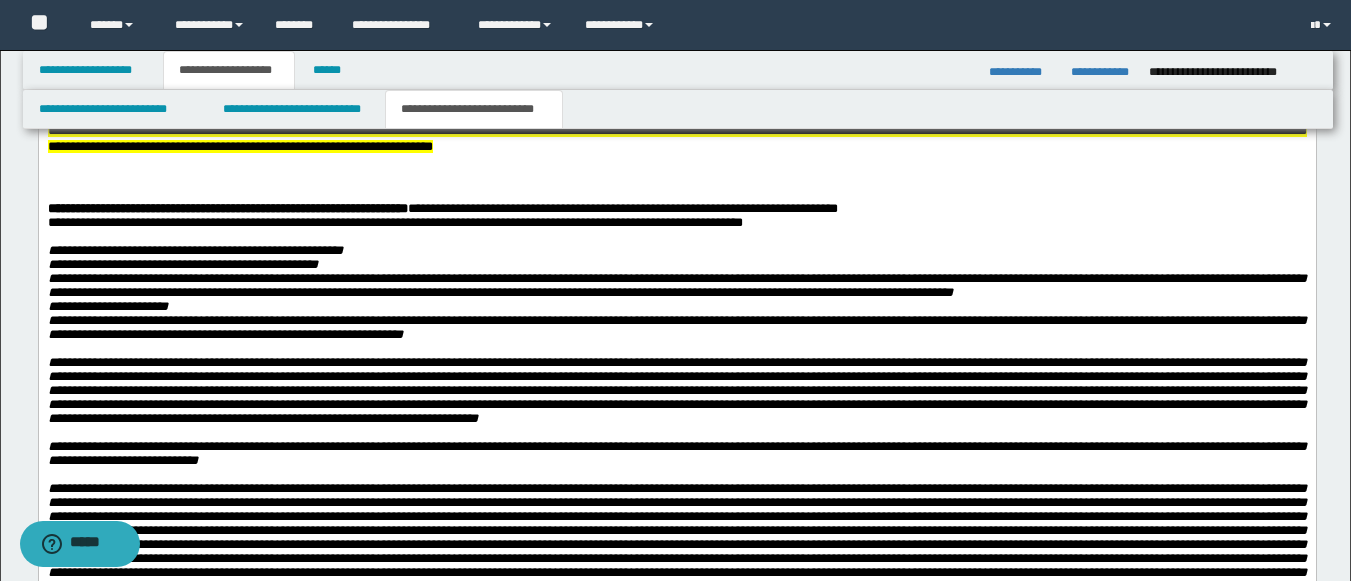 click on "**********" at bounding box center (676, 131) 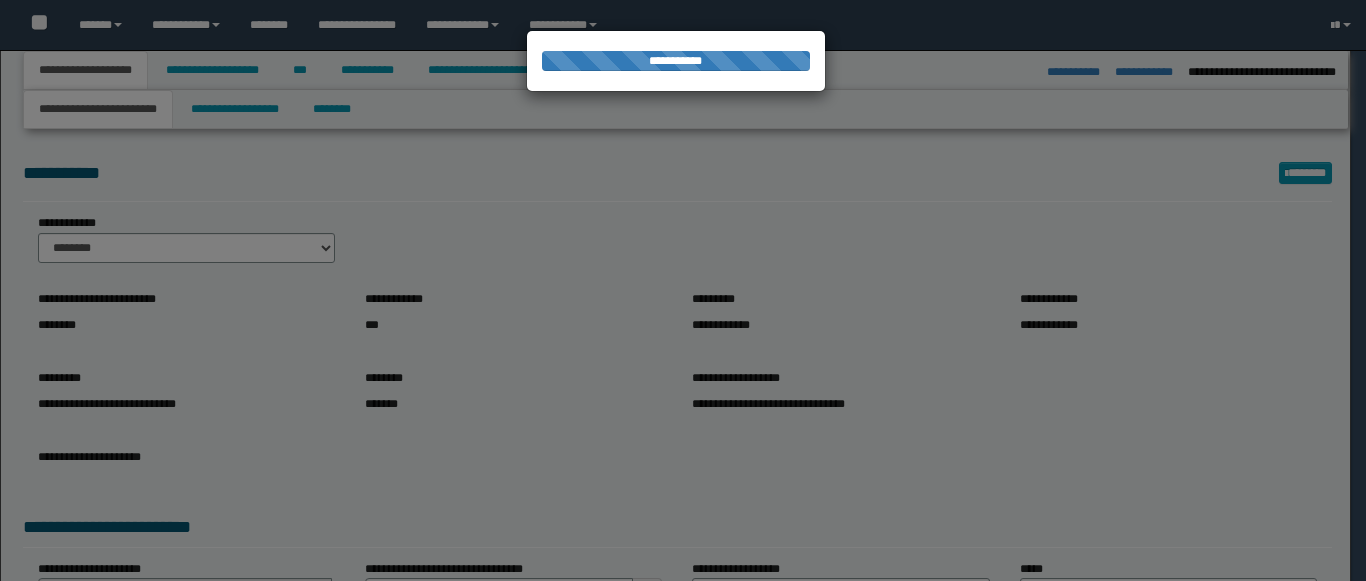 select on "*" 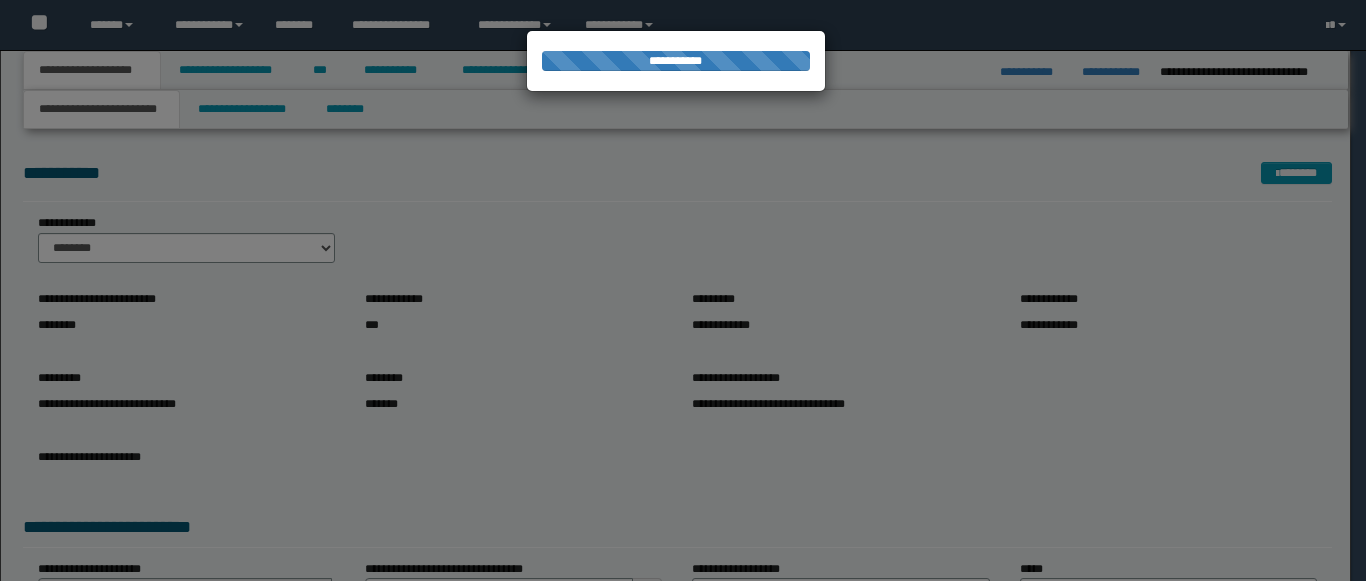 scroll, scrollTop: 0, scrollLeft: 0, axis: both 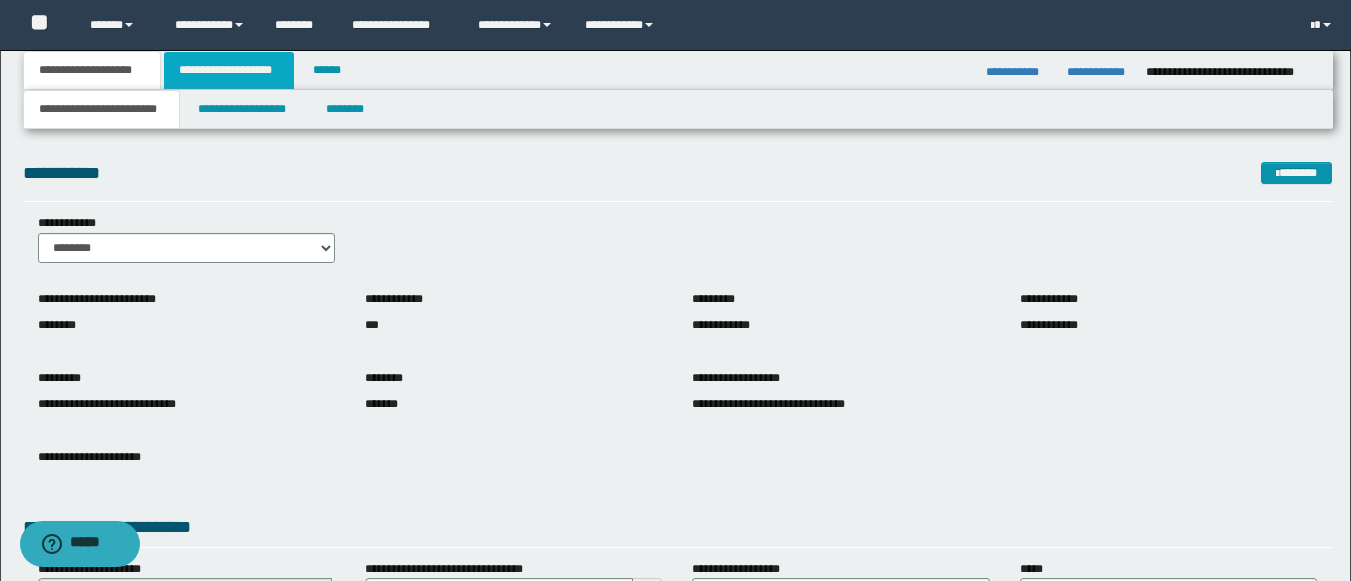 click on "**********" at bounding box center (229, 70) 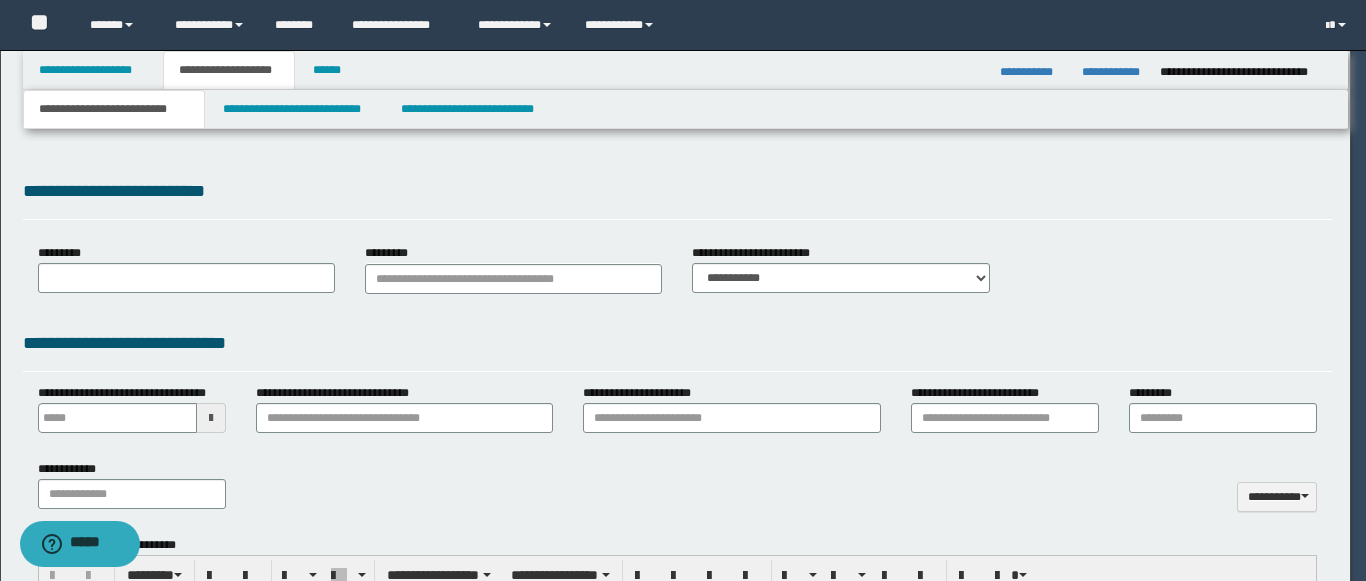 type 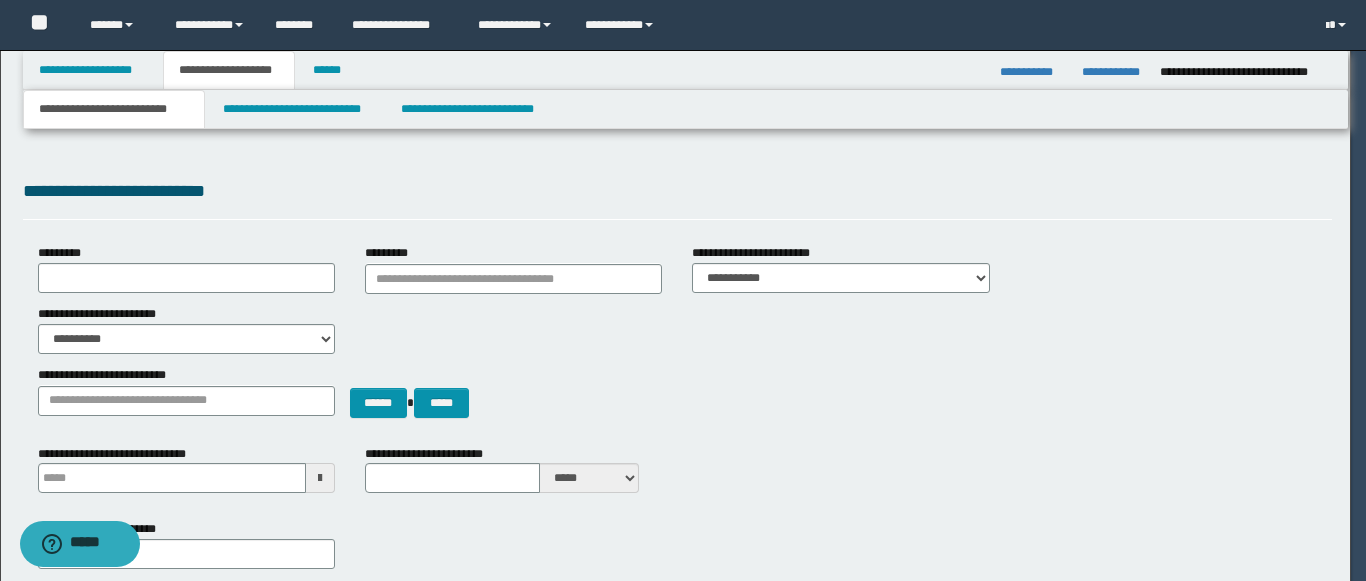 scroll, scrollTop: 0, scrollLeft: 0, axis: both 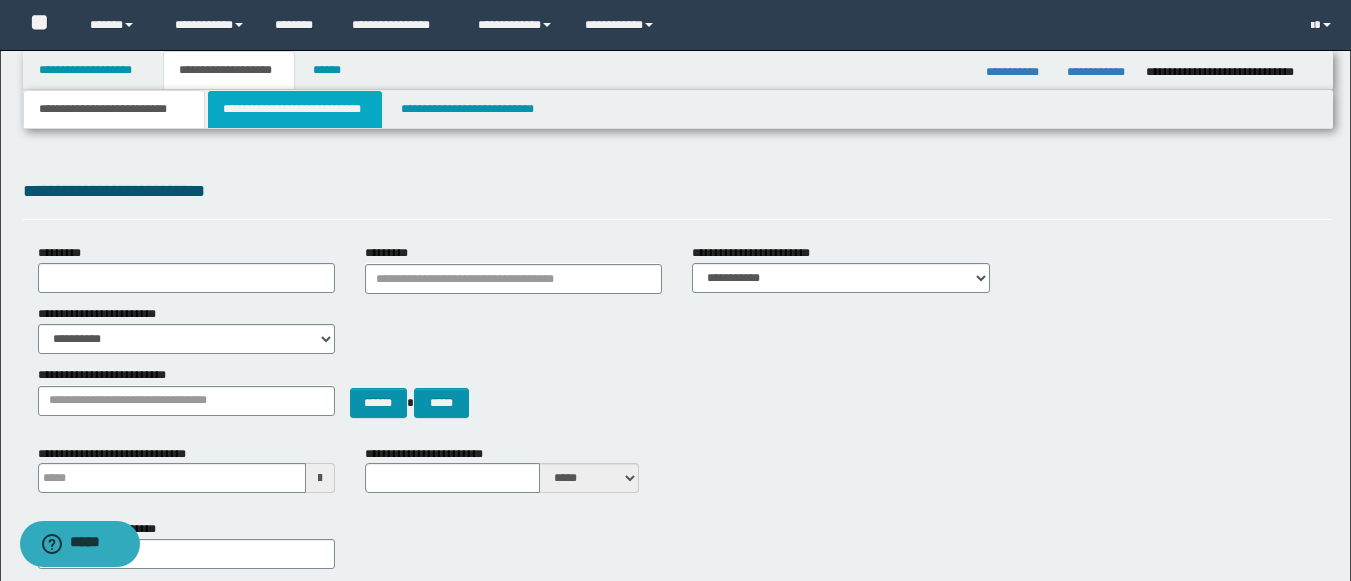 click on "**********" at bounding box center [295, 109] 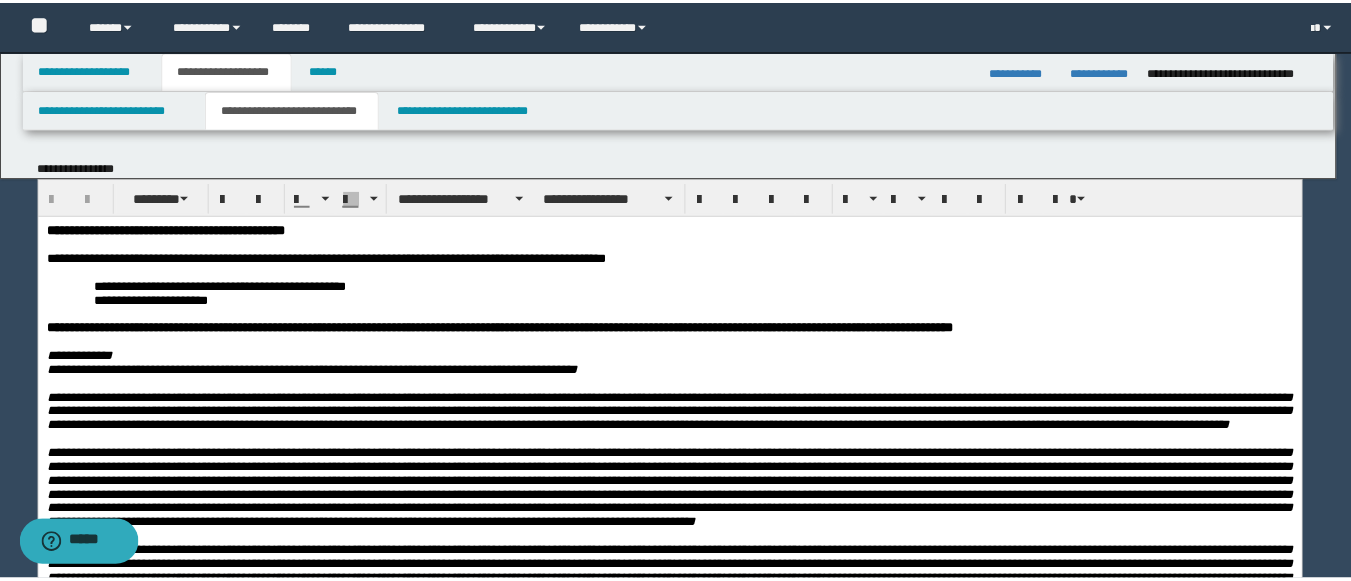 scroll, scrollTop: 0, scrollLeft: 0, axis: both 